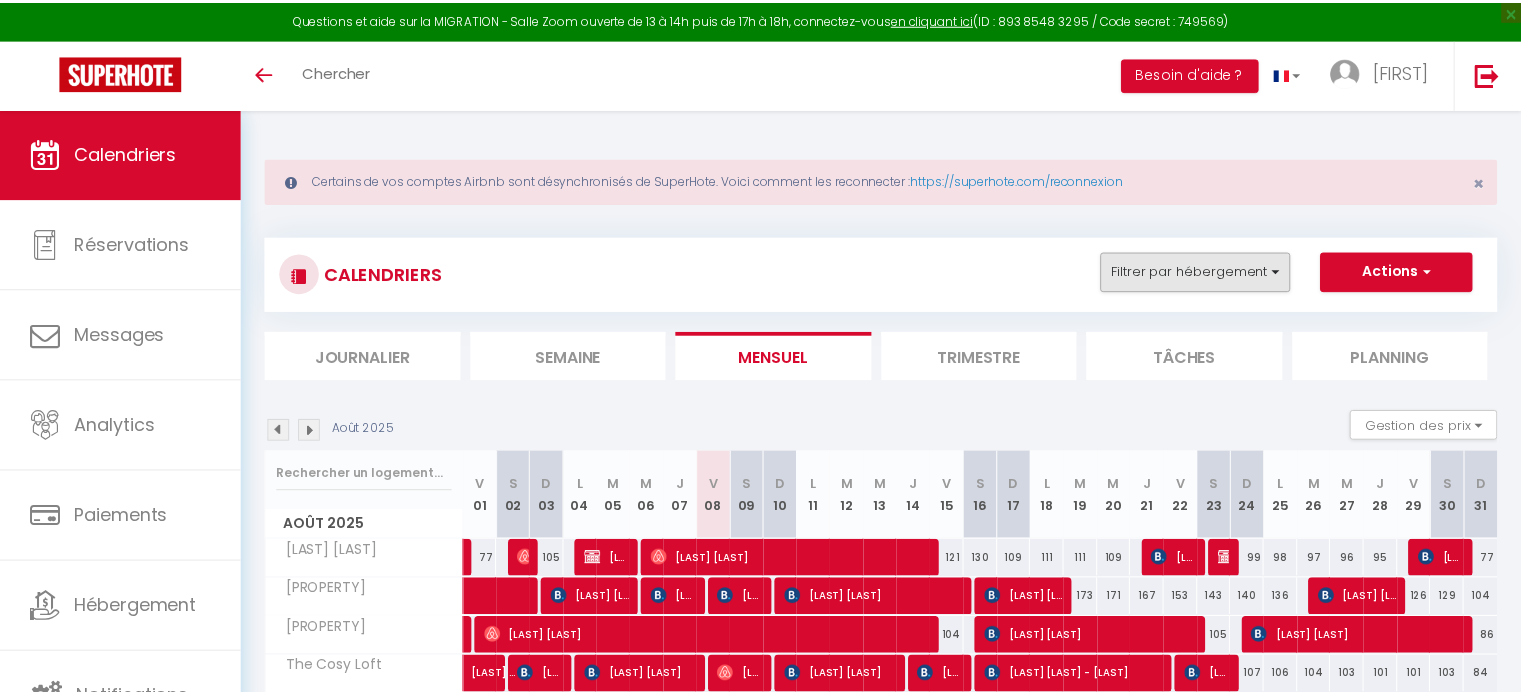 scroll, scrollTop: 0, scrollLeft: 0, axis: both 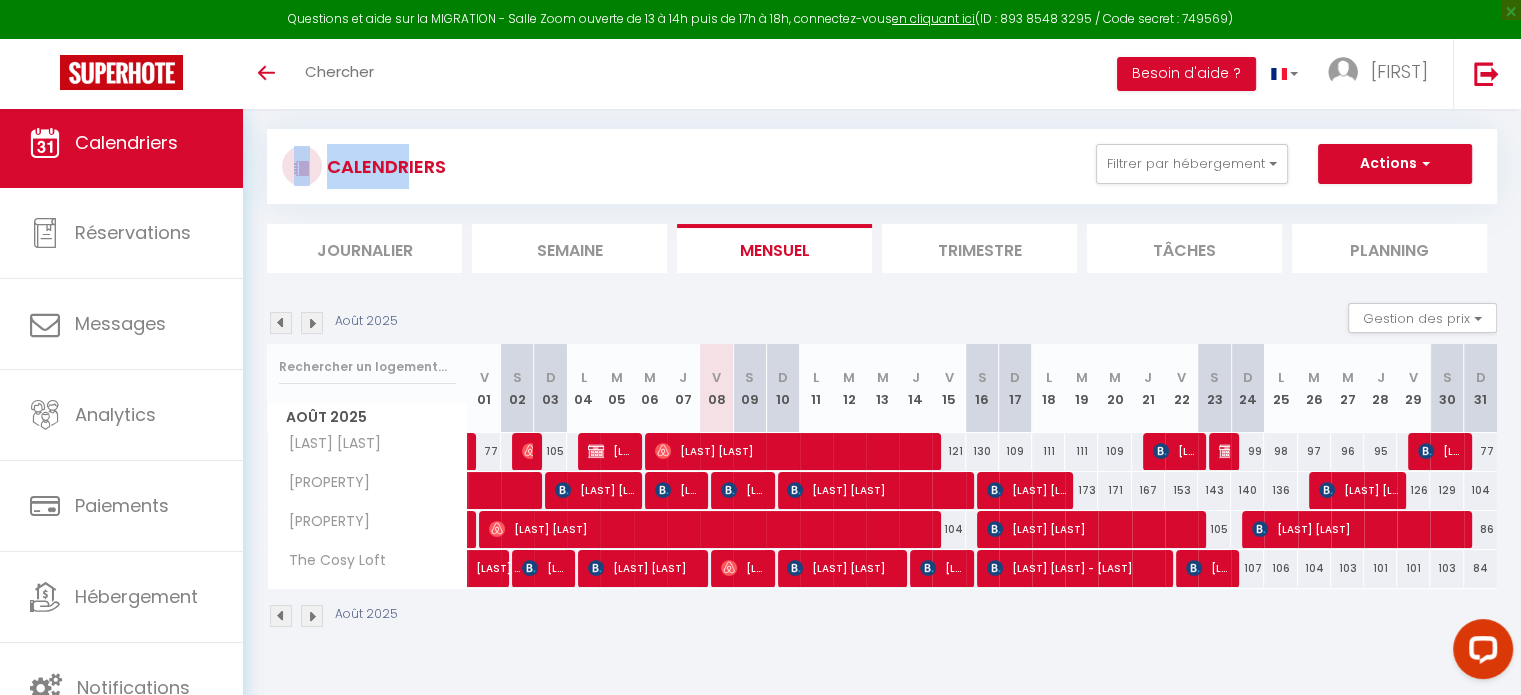 drag, startPoint x: 260, startPoint y: 203, endPoint x: 412, endPoint y: 179, distance: 153.88307 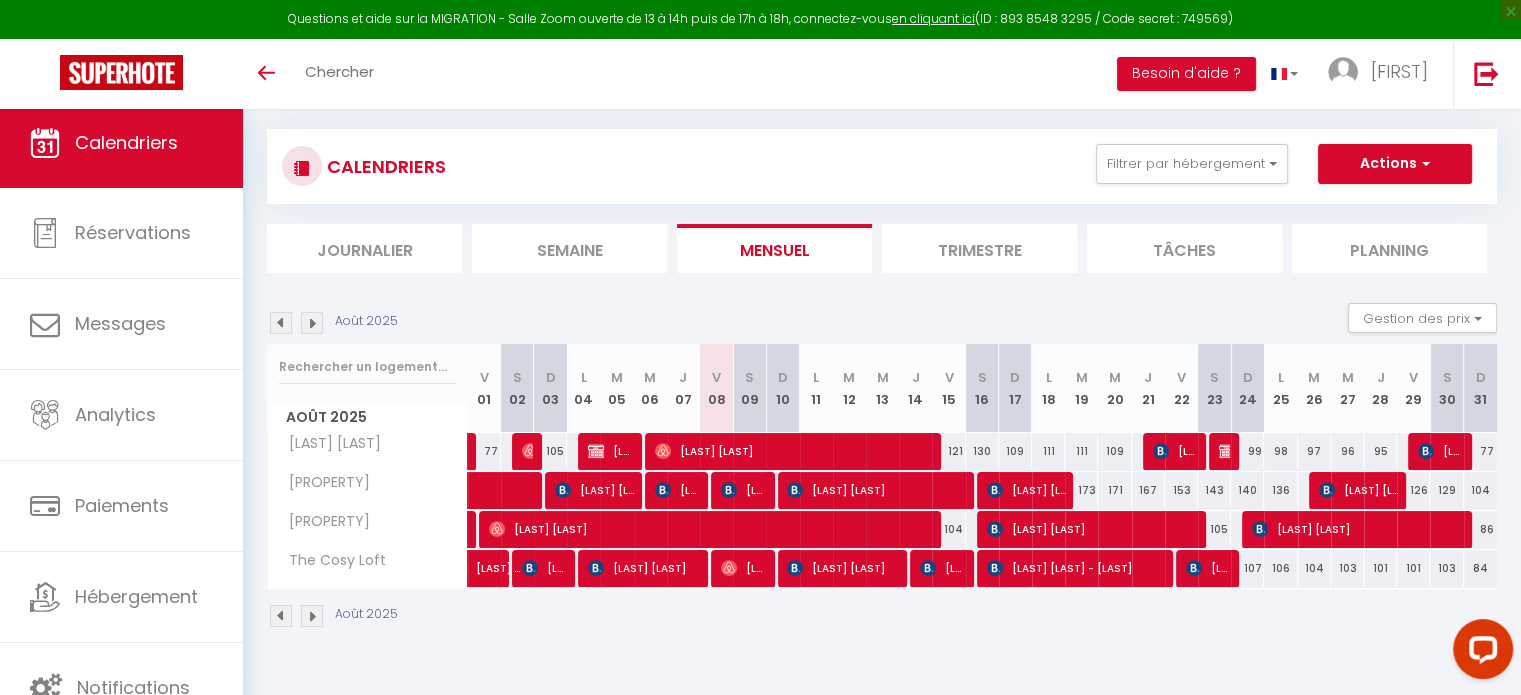 click on "CALENDRIERS
Filtrer par hébergement
[CITY]       Escapade à la mer     The Cosy Loft     [CITY]       Maison Baptiste     Maison Lison    Effacer   Sauvegarder
Actions
Nouvelle réservation   Exporter les réservations   Importer les réservations" at bounding box center [882, 166] 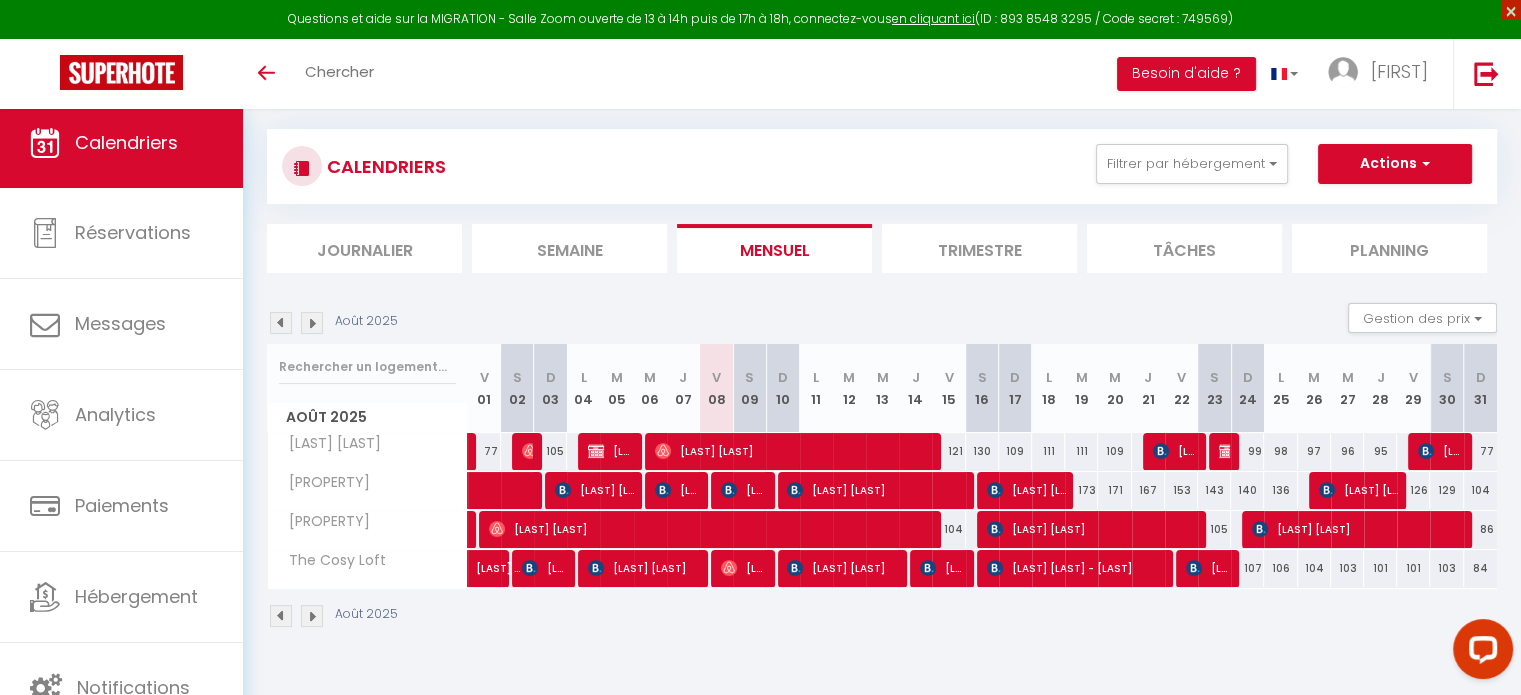 click on "×" at bounding box center [1511, 10] 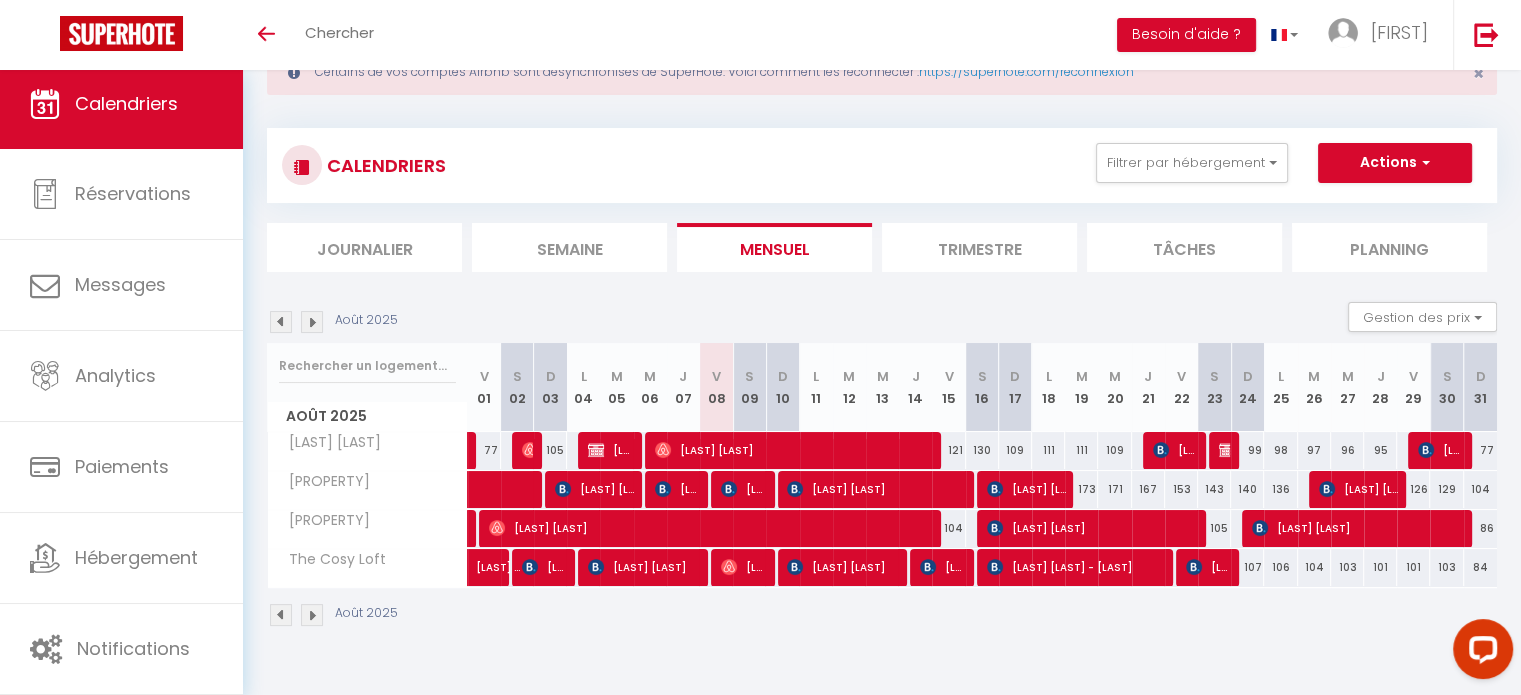 scroll, scrollTop: 70, scrollLeft: 0, axis: vertical 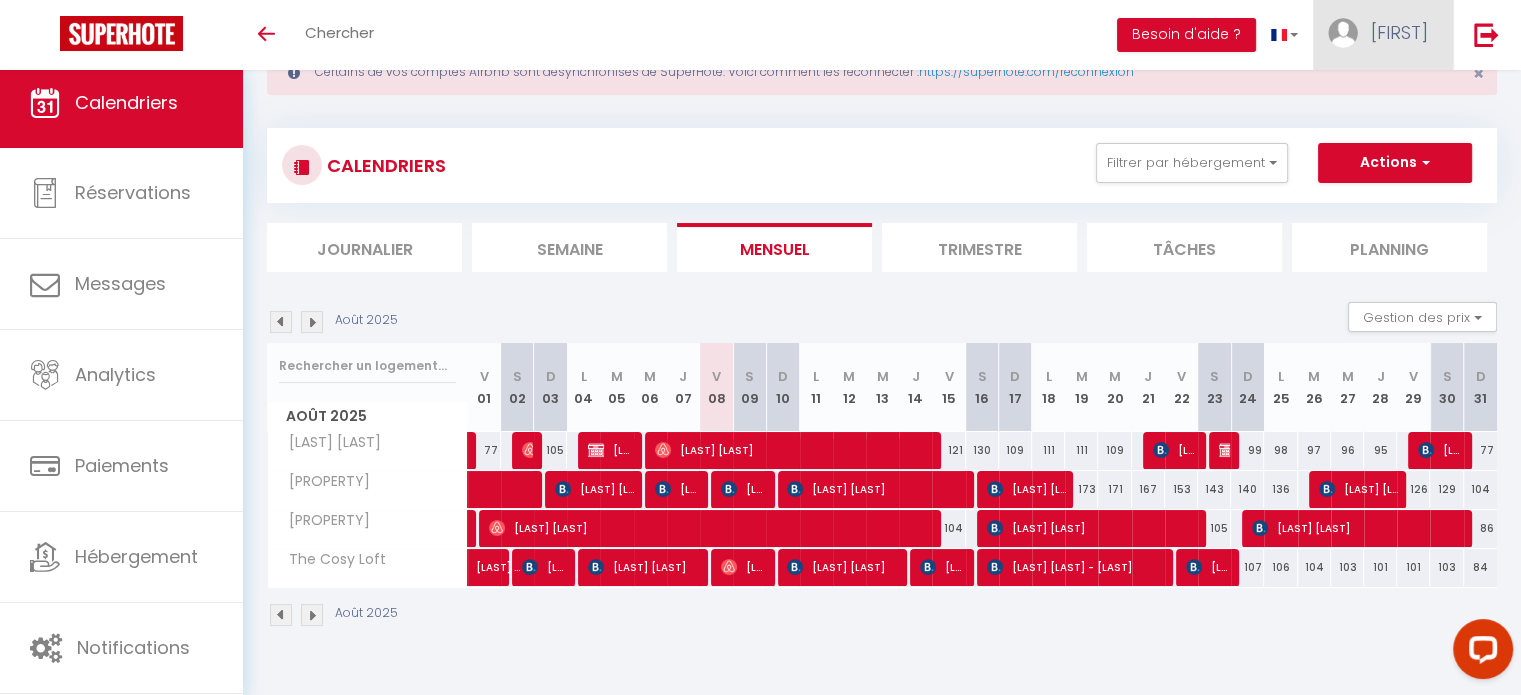 click at bounding box center (1343, 33) 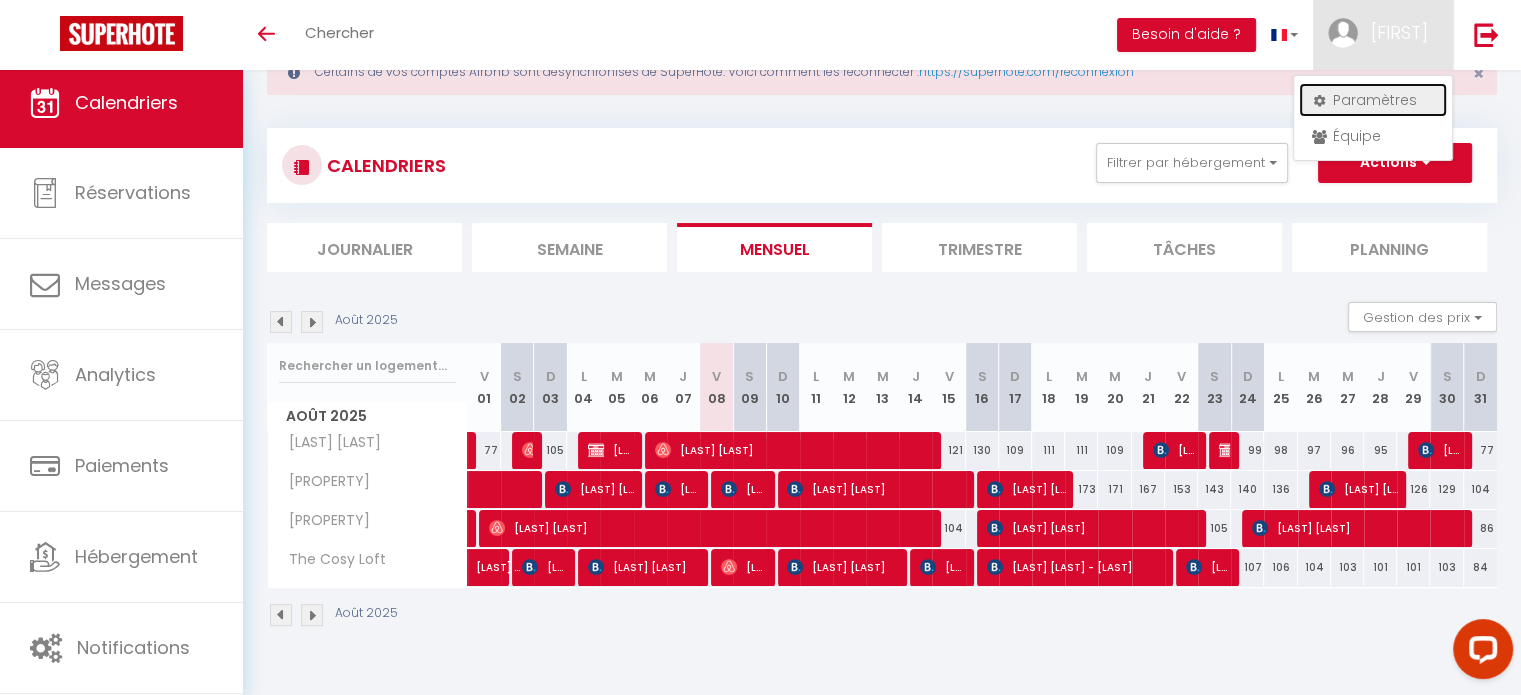 click on "Paramètres" at bounding box center (1373, 100) 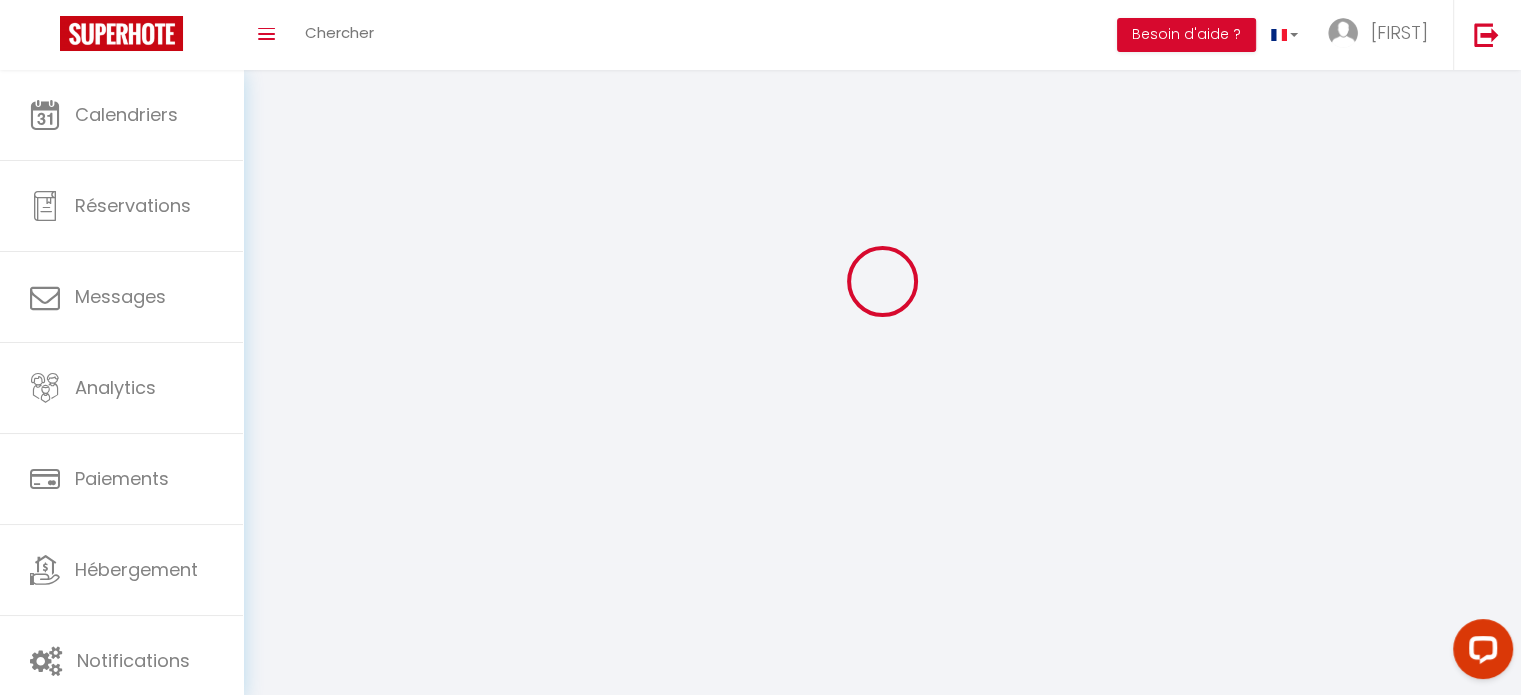 type on "[FIRST]" 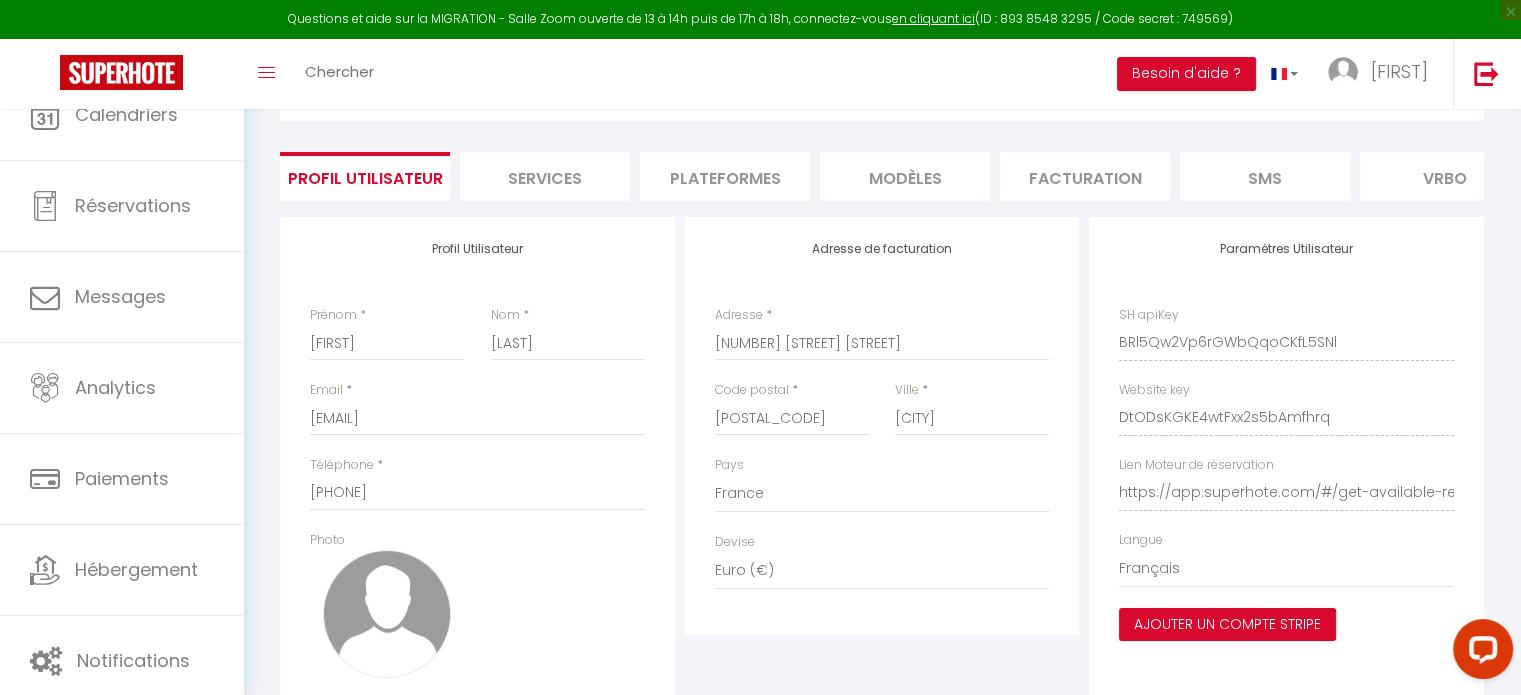 scroll, scrollTop: 400, scrollLeft: 0, axis: vertical 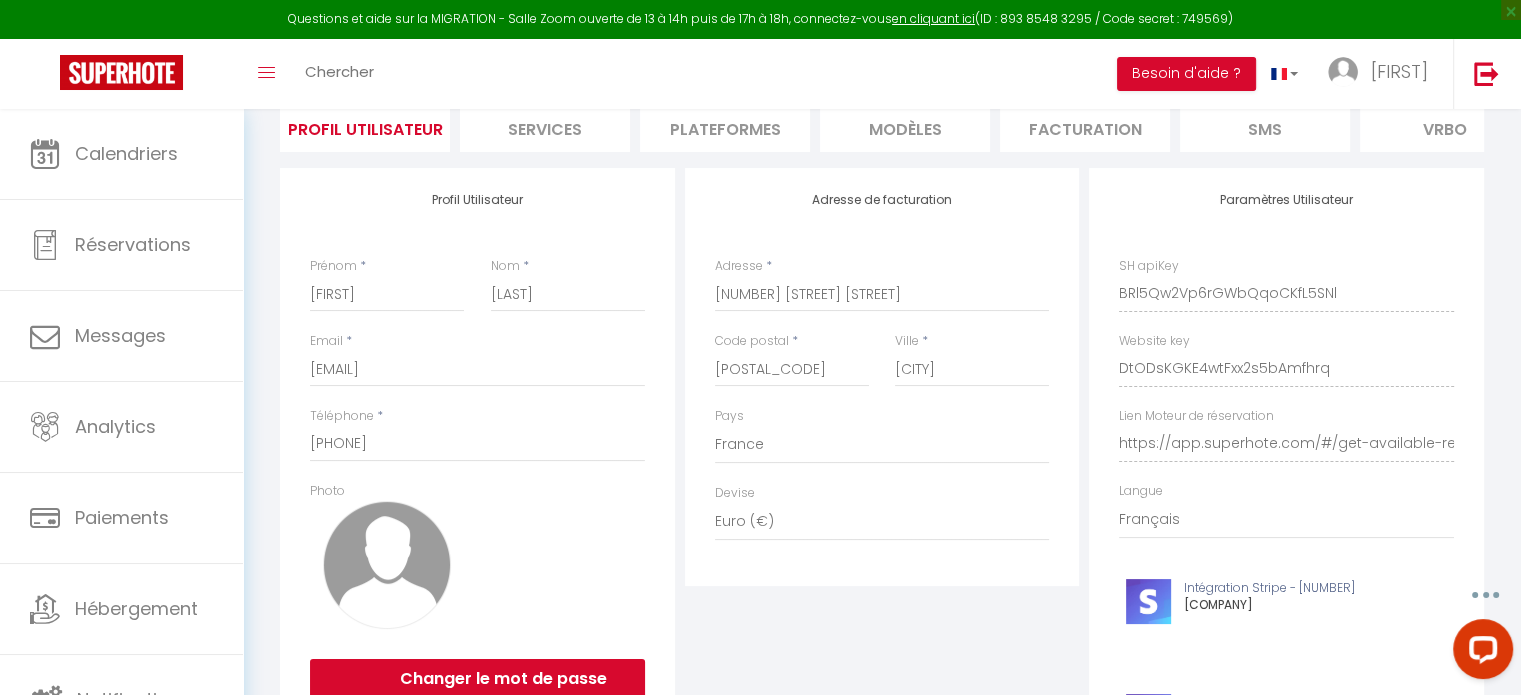 click on "Plateformes" at bounding box center [725, 127] 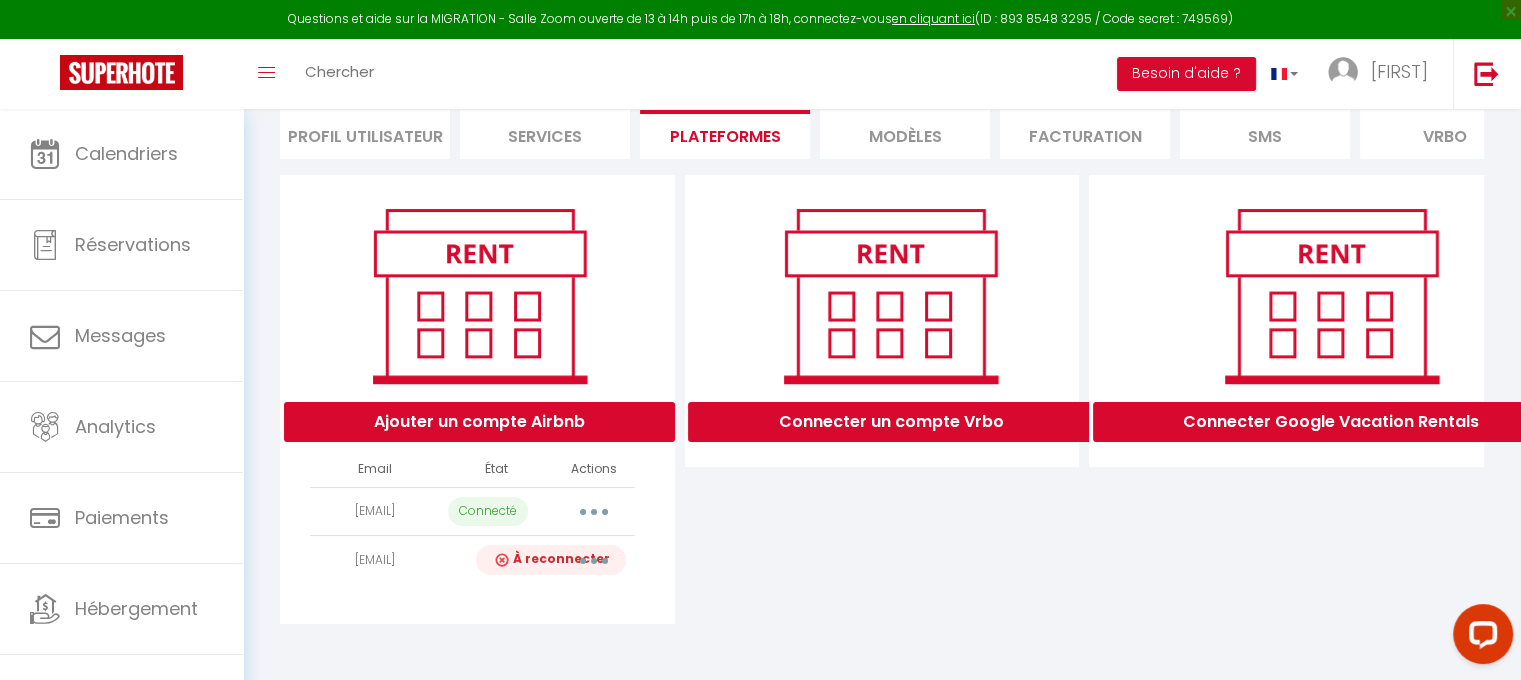 scroll, scrollTop: 177, scrollLeft: 0, axis: vertical 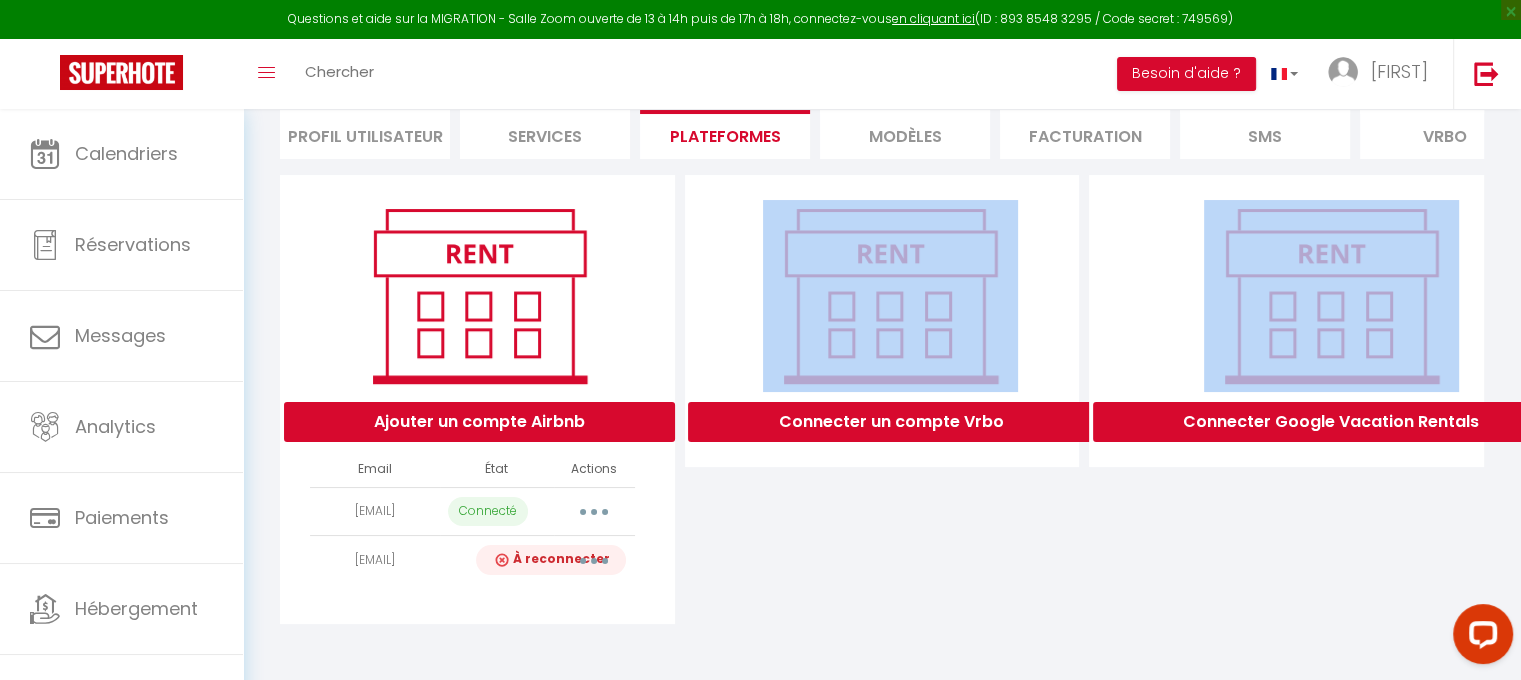 click on "Connecter un compte Vrbo" at bounding box center (882, 399) 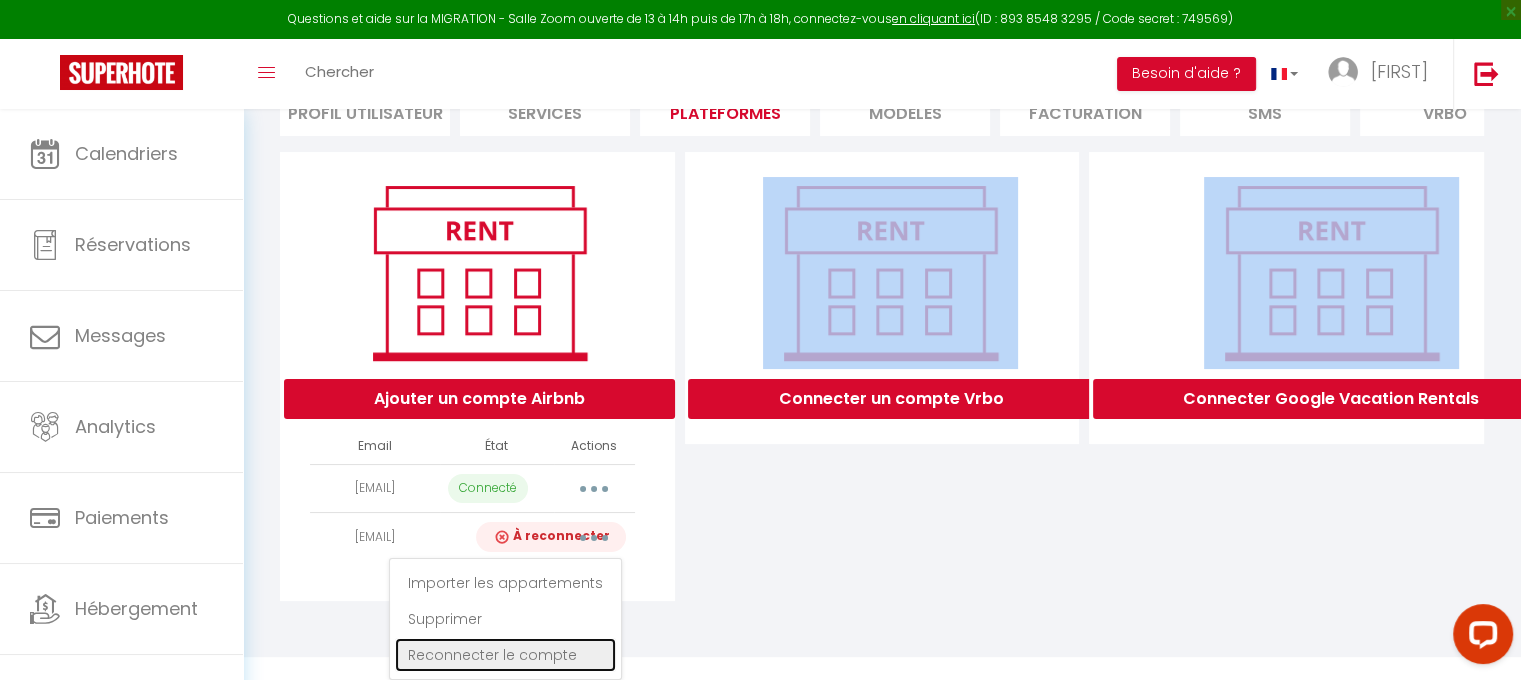 click on "Reconnecter le compte" at bounding box center [505, 655] 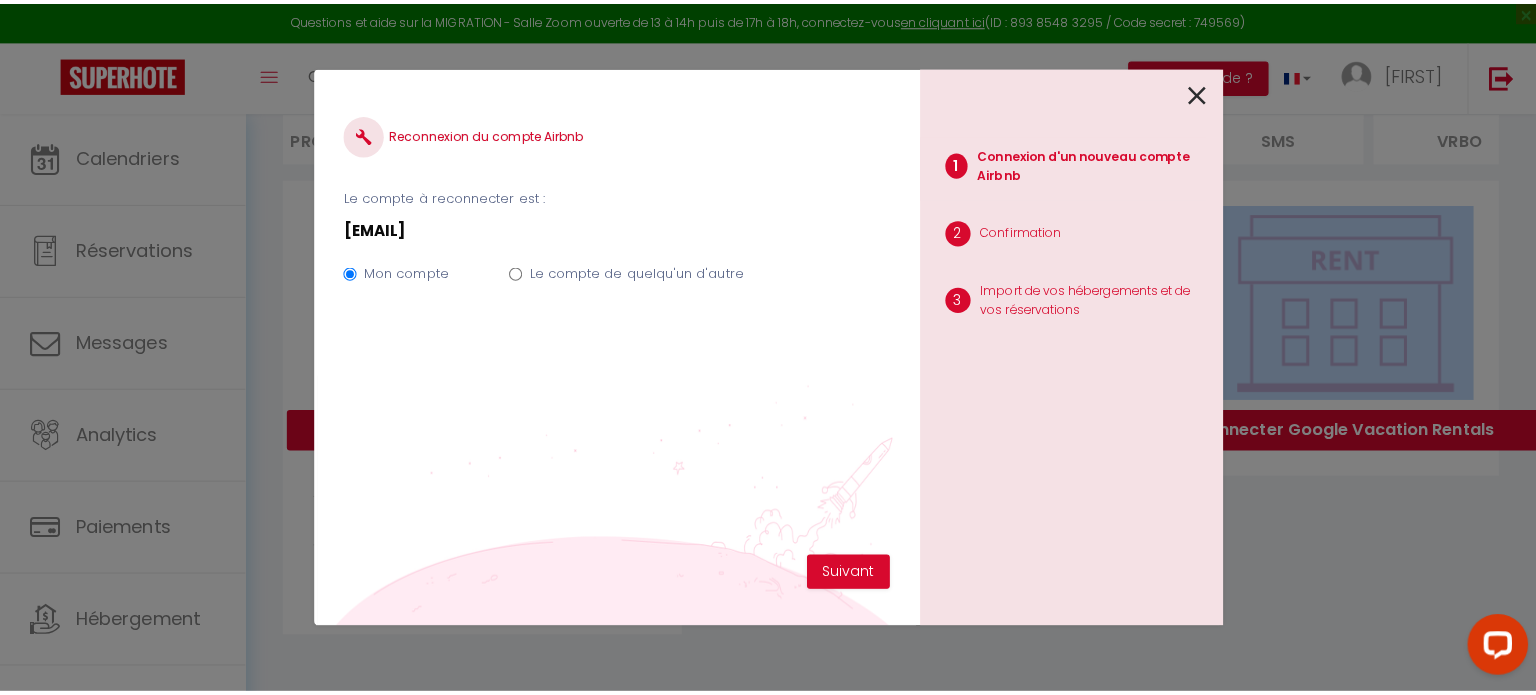 scroll, scrollTop: 162, scrollLeft: 0, axis: vertical 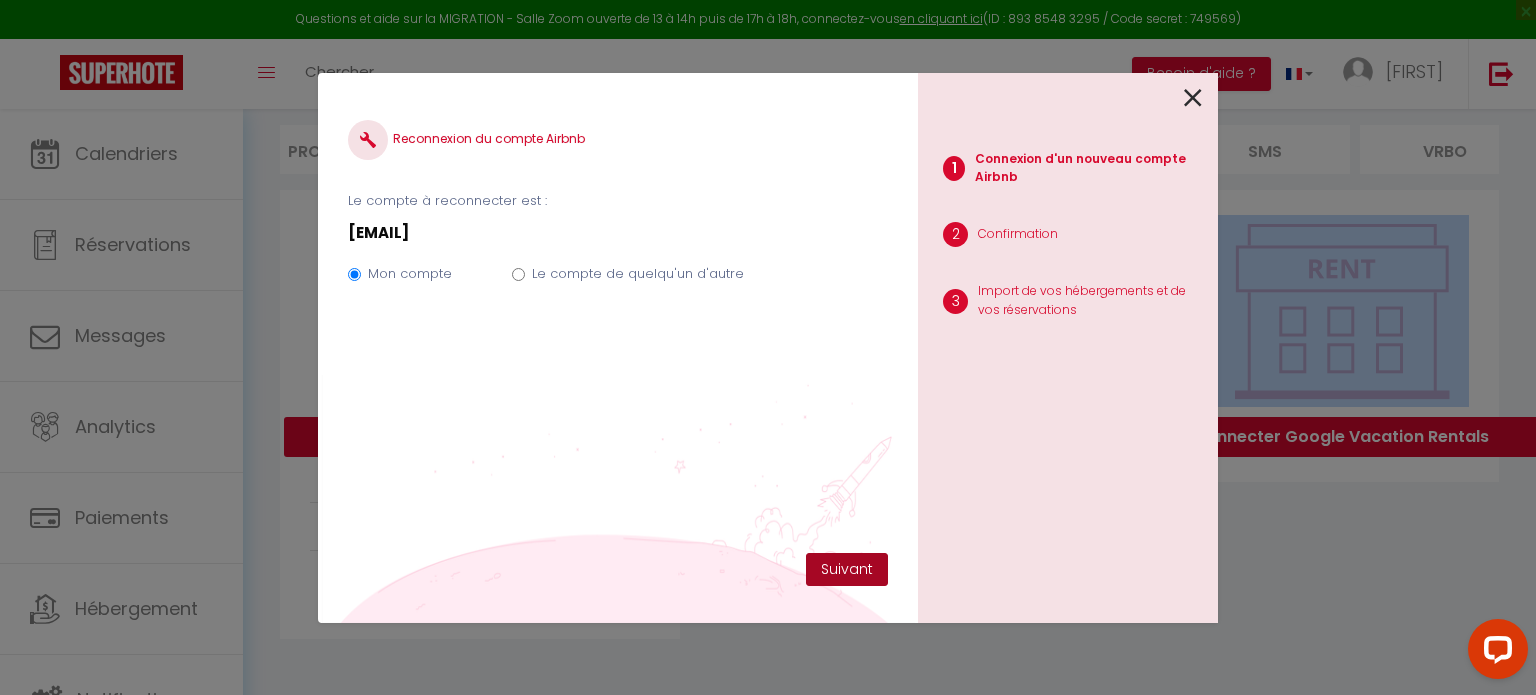 click on "Suivant" at bounding box center (847, 570) 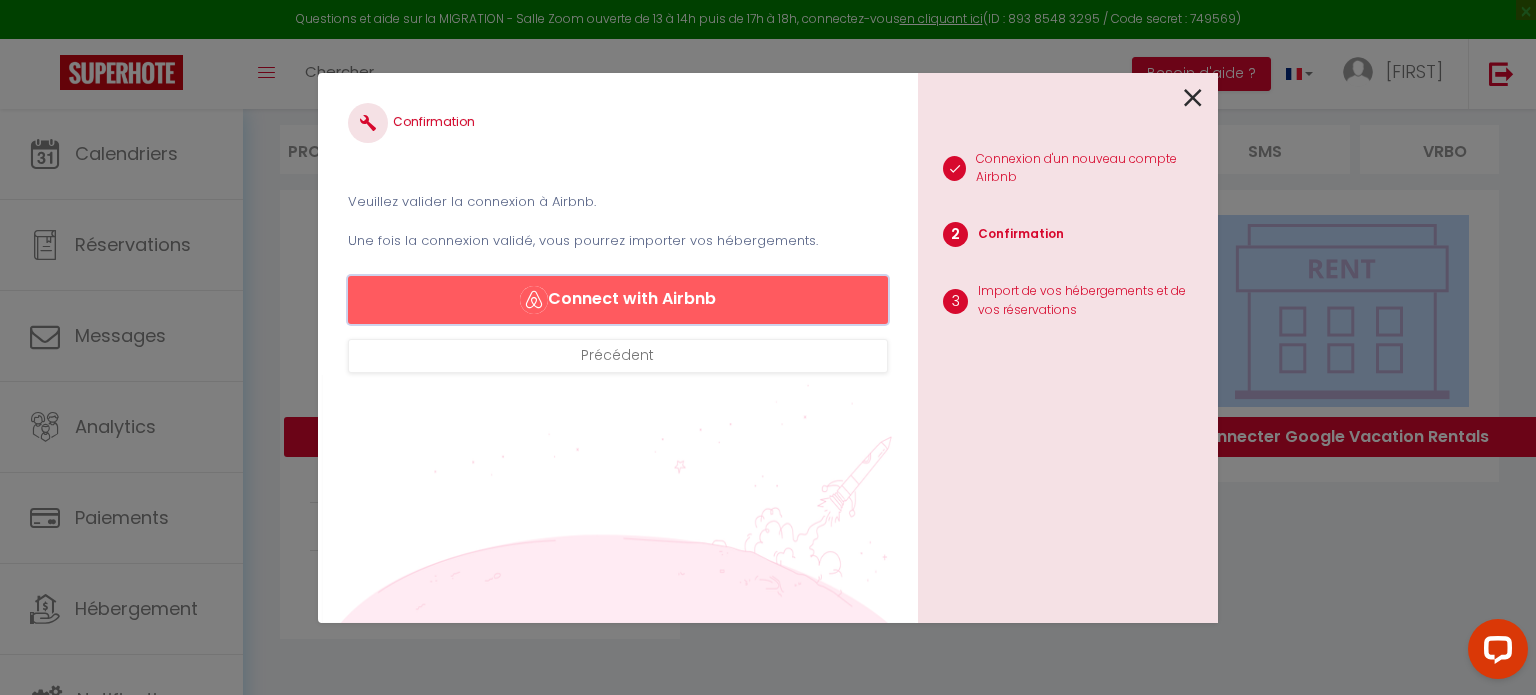 click on "Connect with Airbnb" at bounding box center (618, 300) 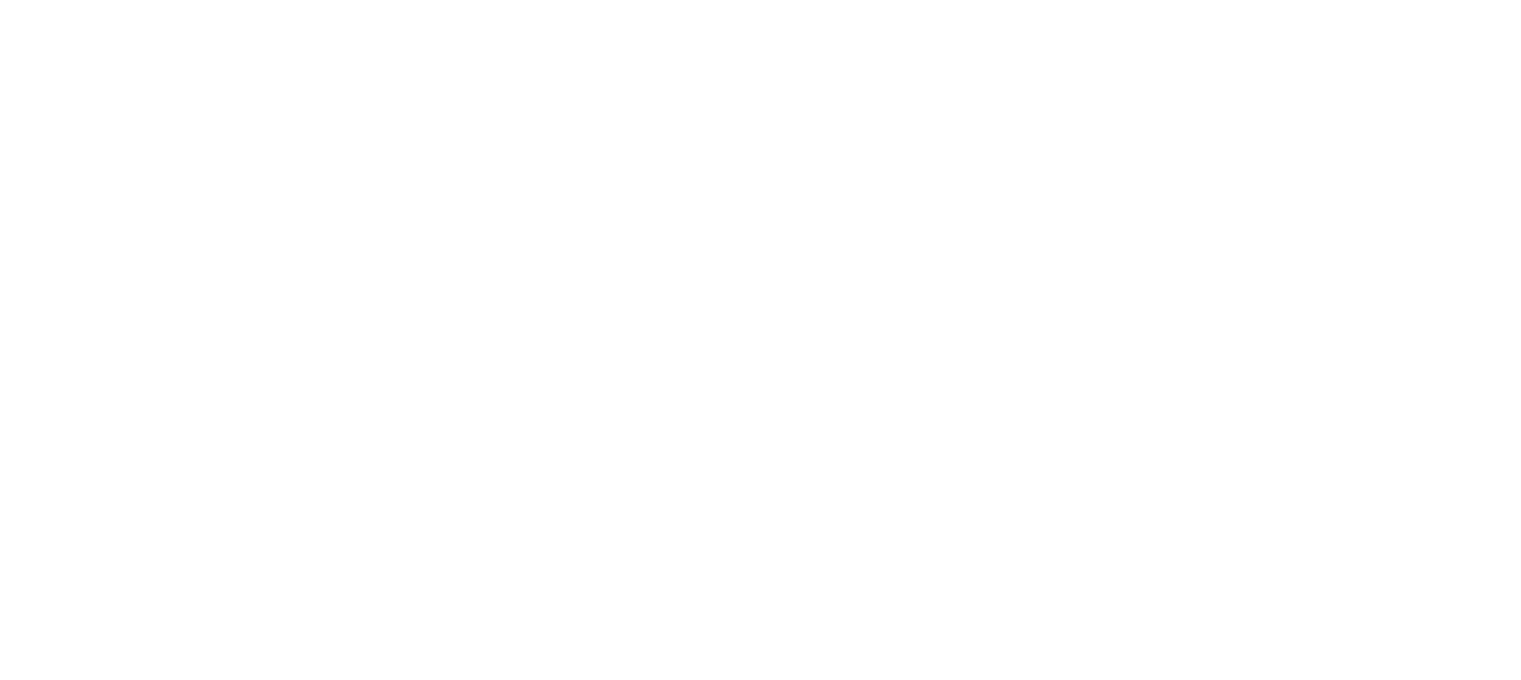 scroll, scrollTop: 0, scrollLeft: 0, axis: both 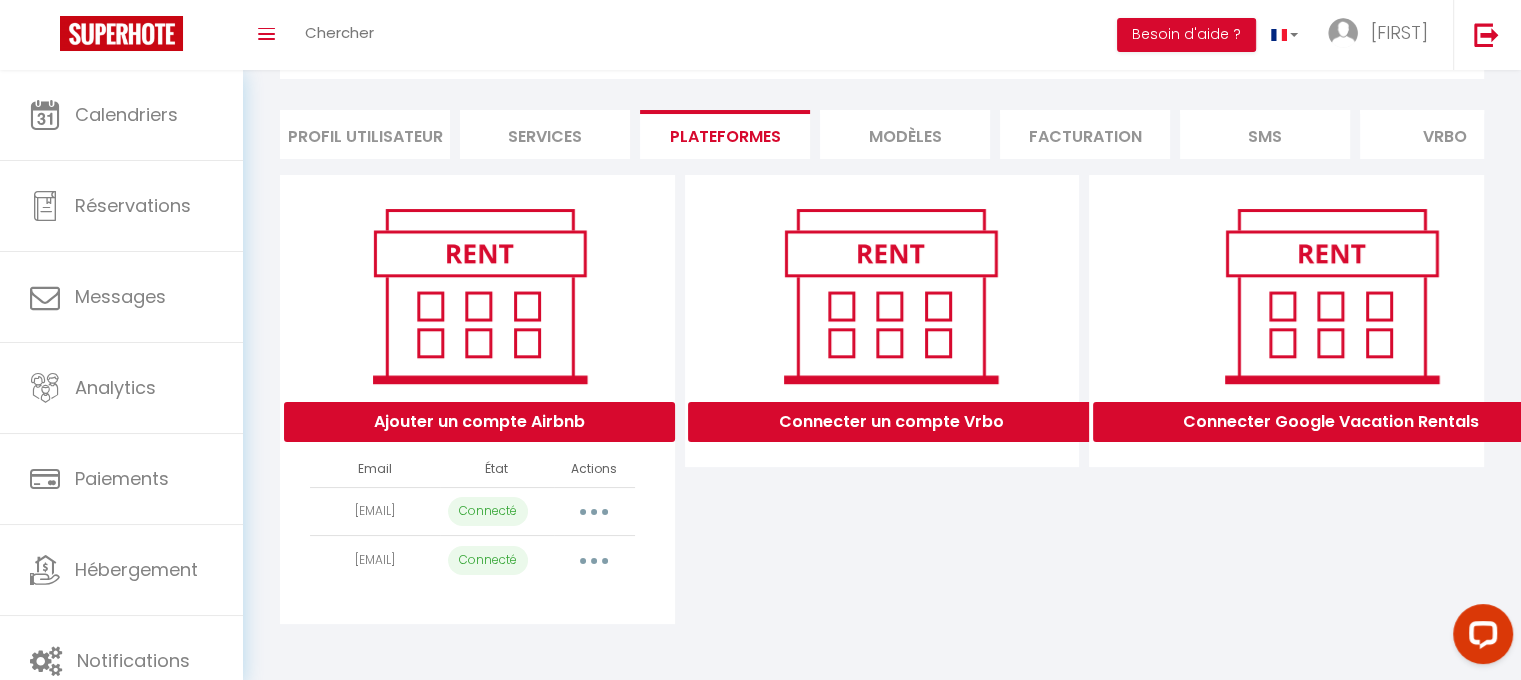 select on "50613" 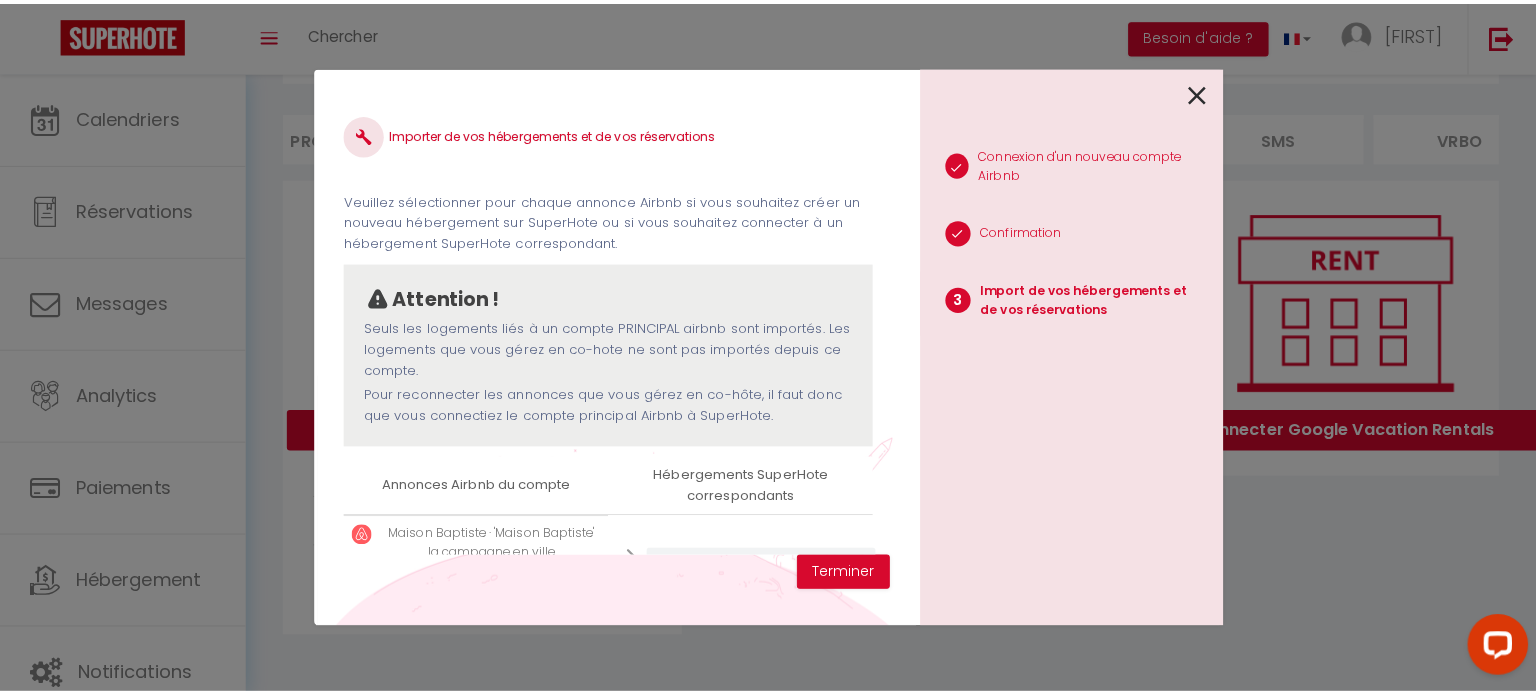 scroll, scrollTop: 124, scrollLeft: 0, axis: vertical 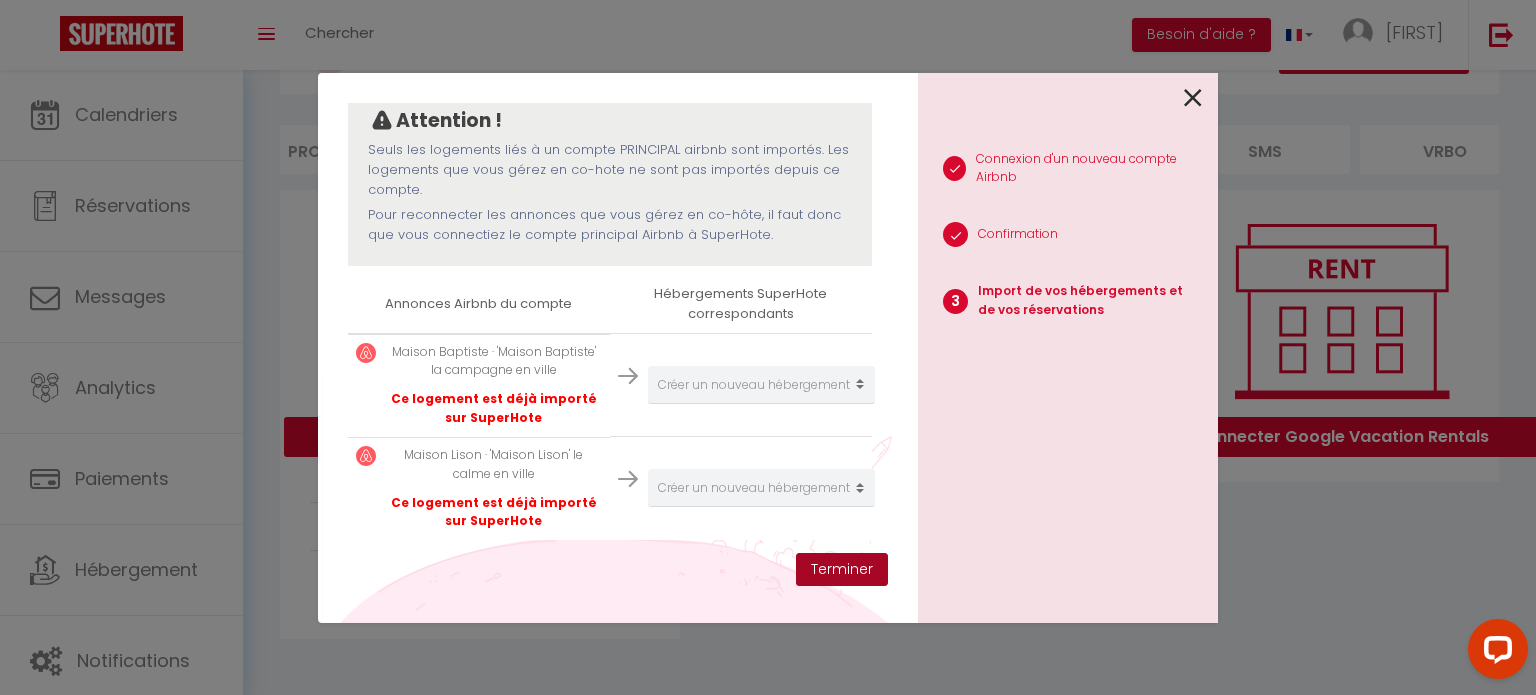 click on "Terminer" at bounding box center (842, 570) 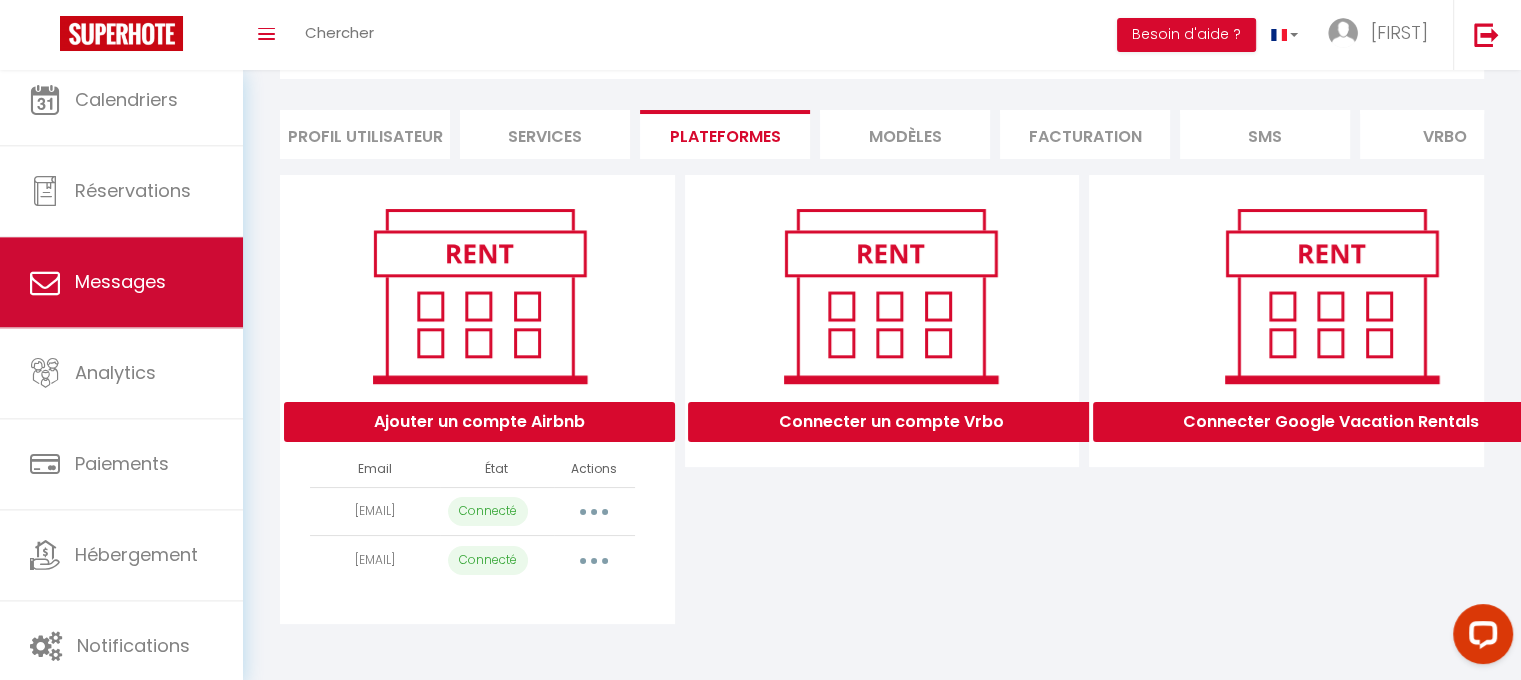 click on "Messages" at bounding box center (121, 282) 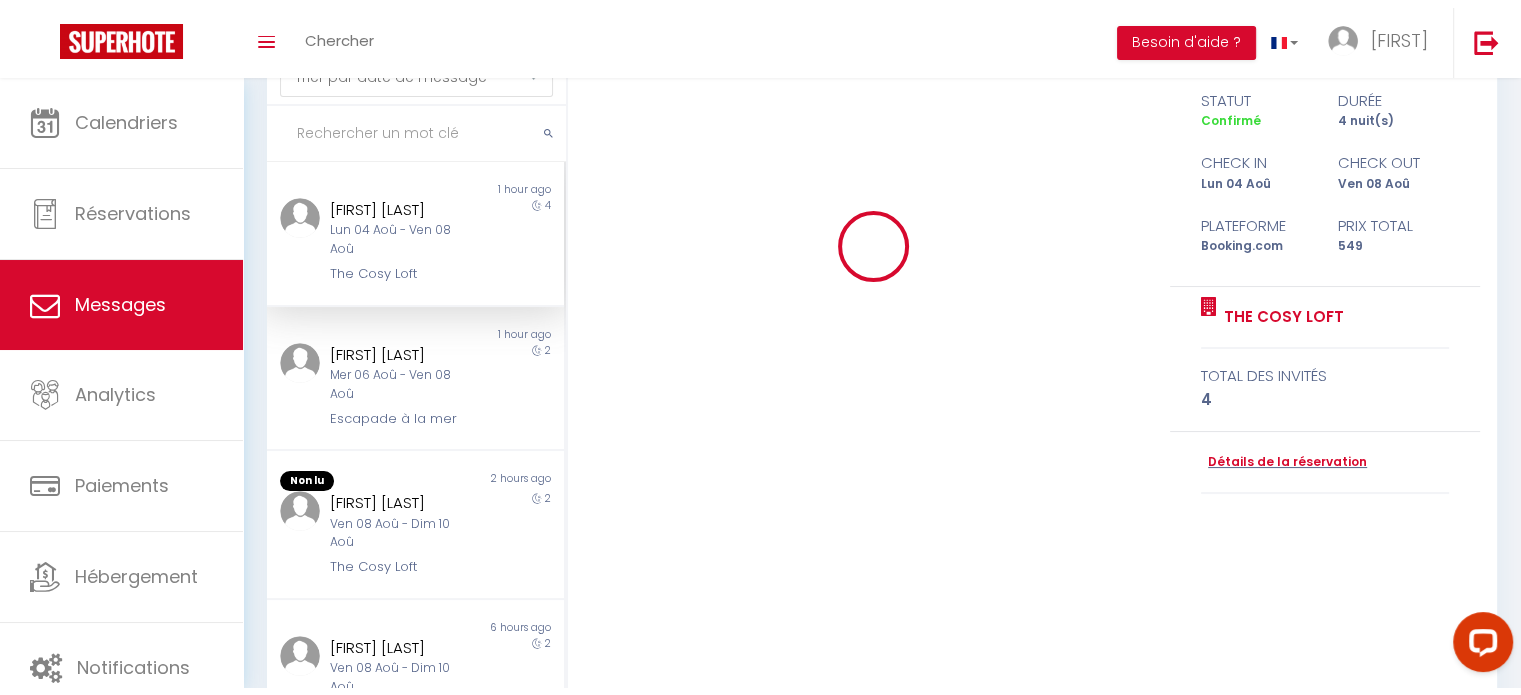 scroll, scrollTop: 0, scrollLeft: 0, axis: both 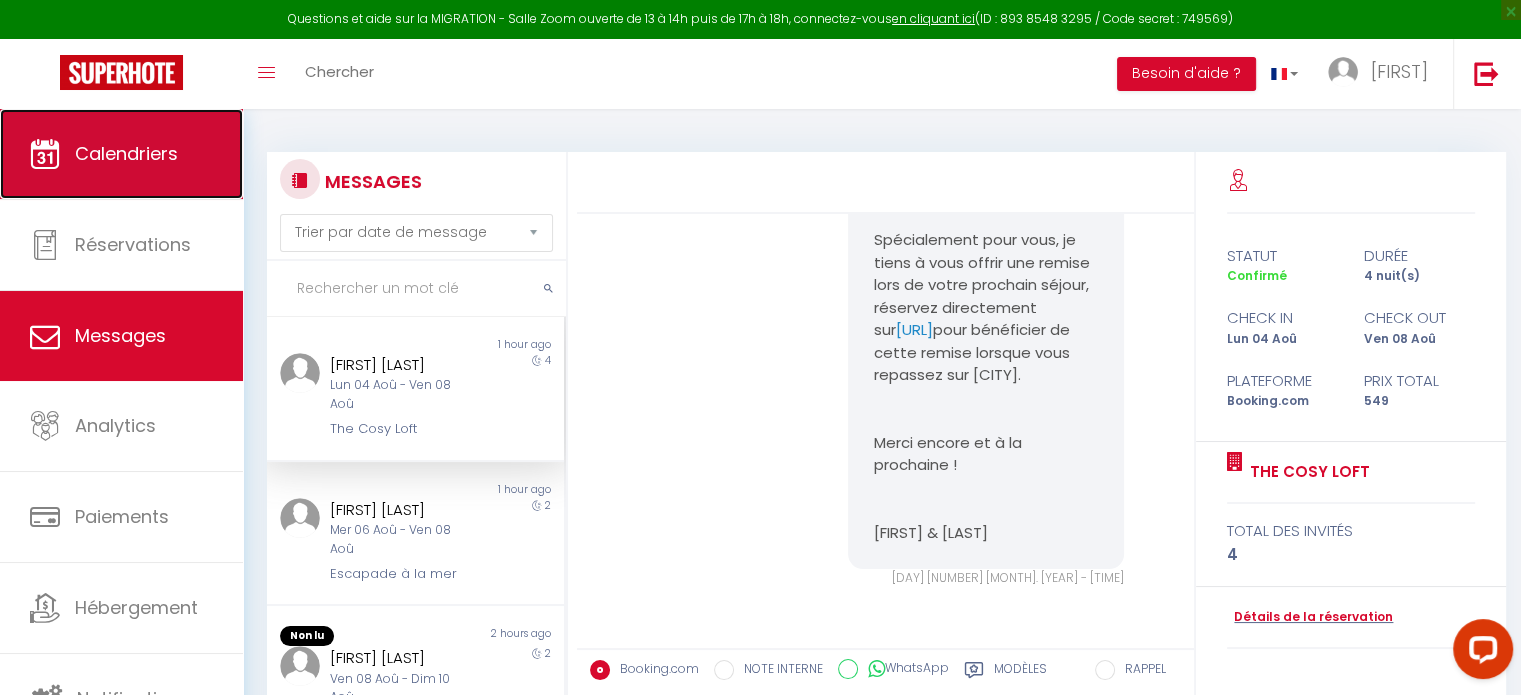click on "Calendriers" at bounding box center [121, 154] 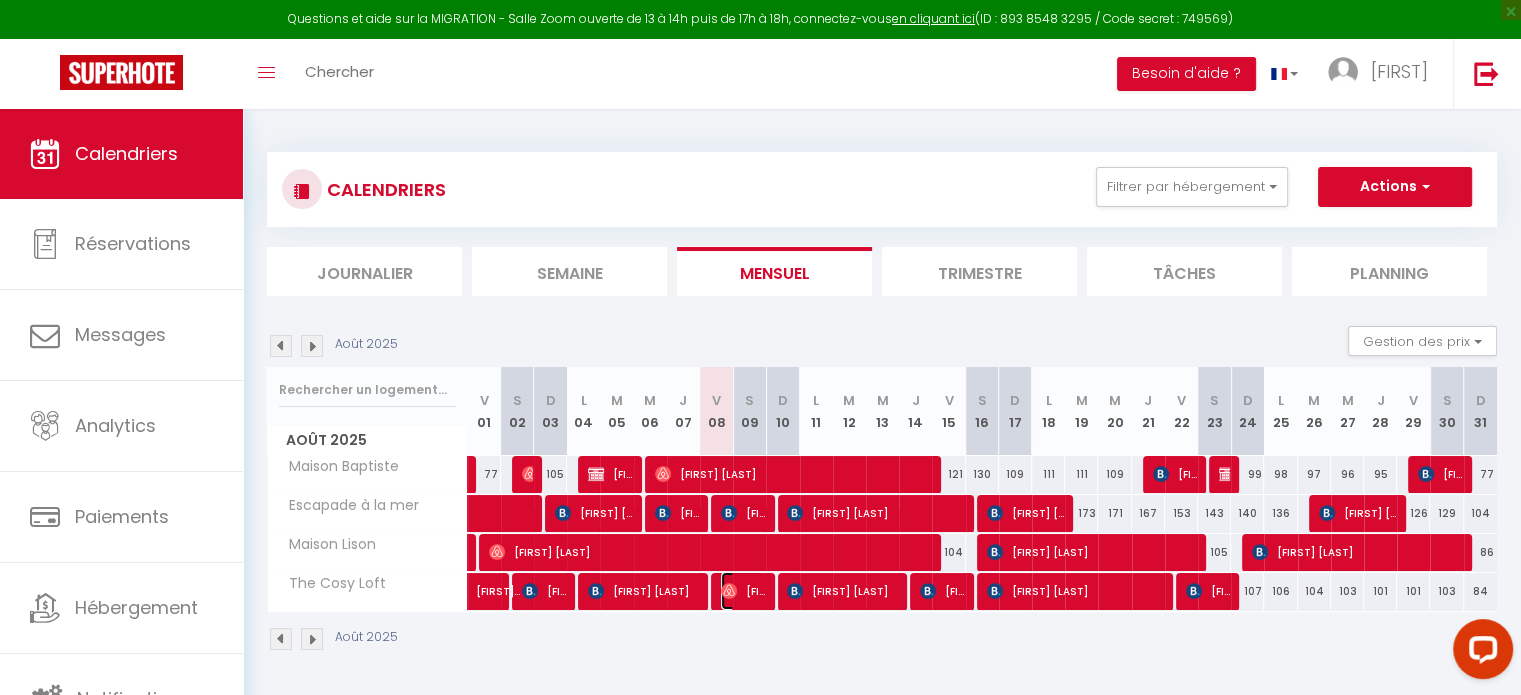 click on "[LAST] [LAST]" at bounding box center [743, 591] 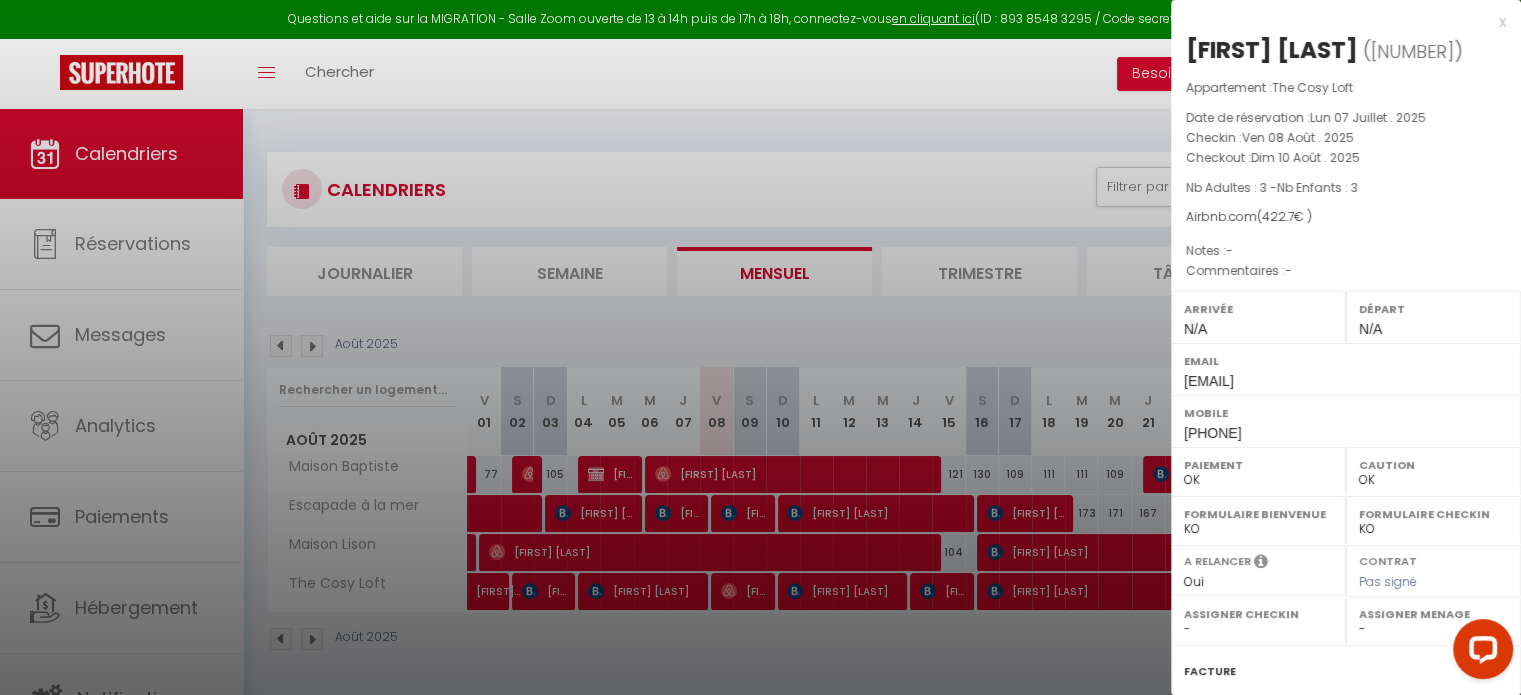click at bounding box center (760, 347) 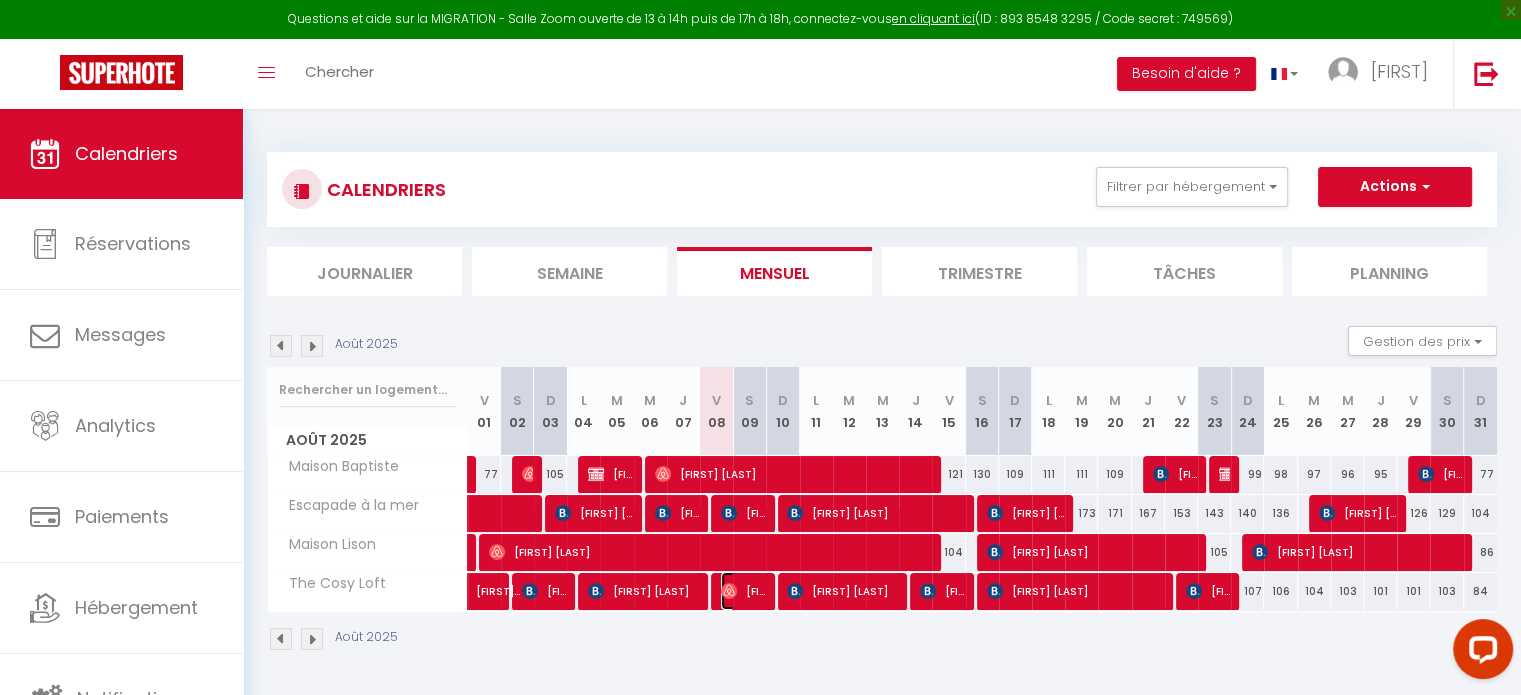 click on "[LAST] [LAST]" at bounding box center [743, 591] 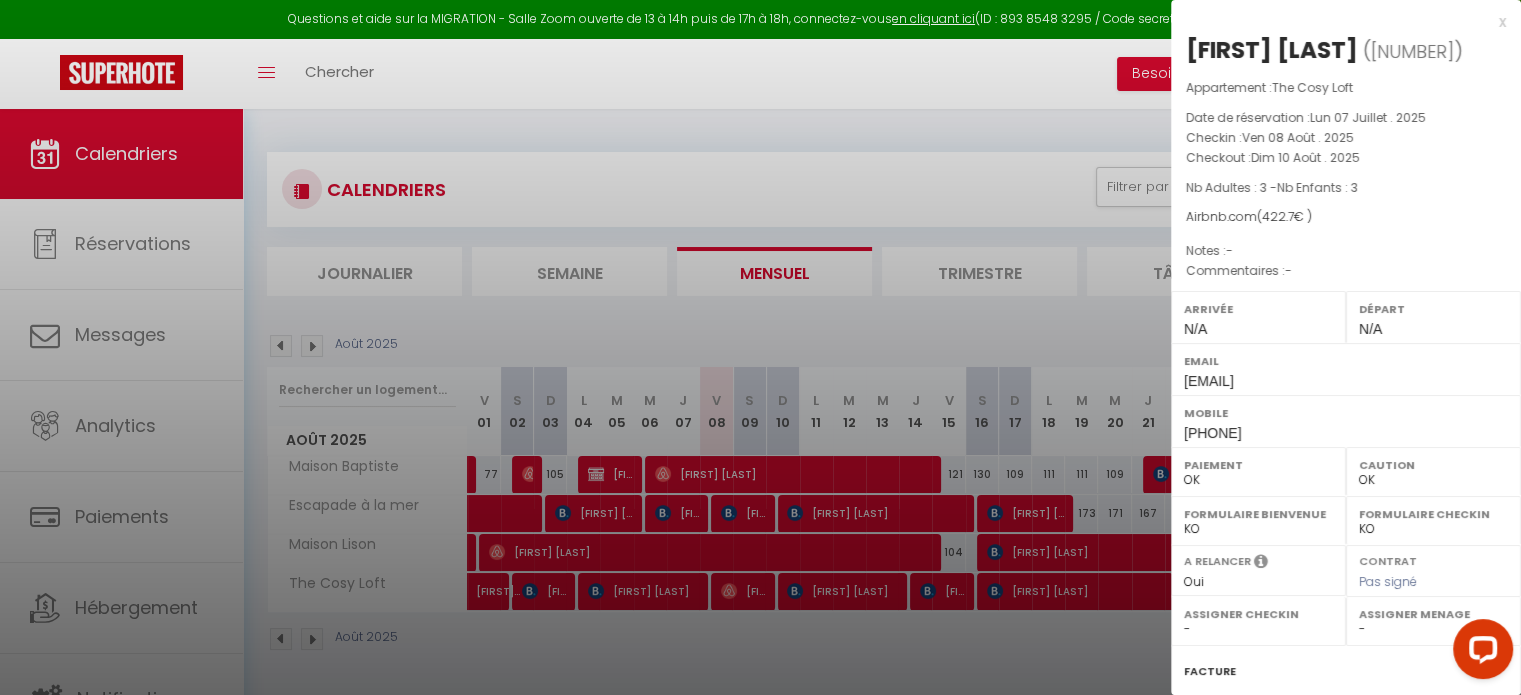 click at bounding box center (760, 347) 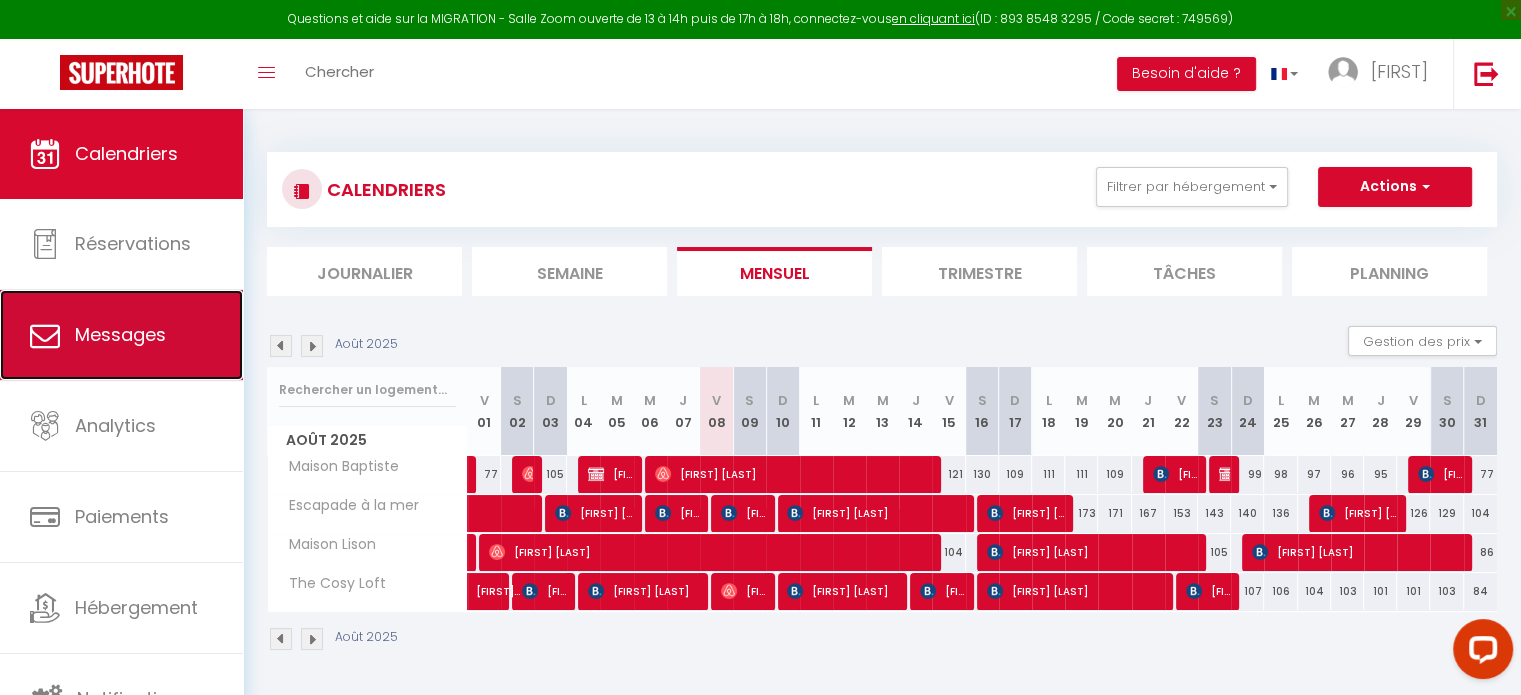 click on "Messages" at bounding box center (121, 335) 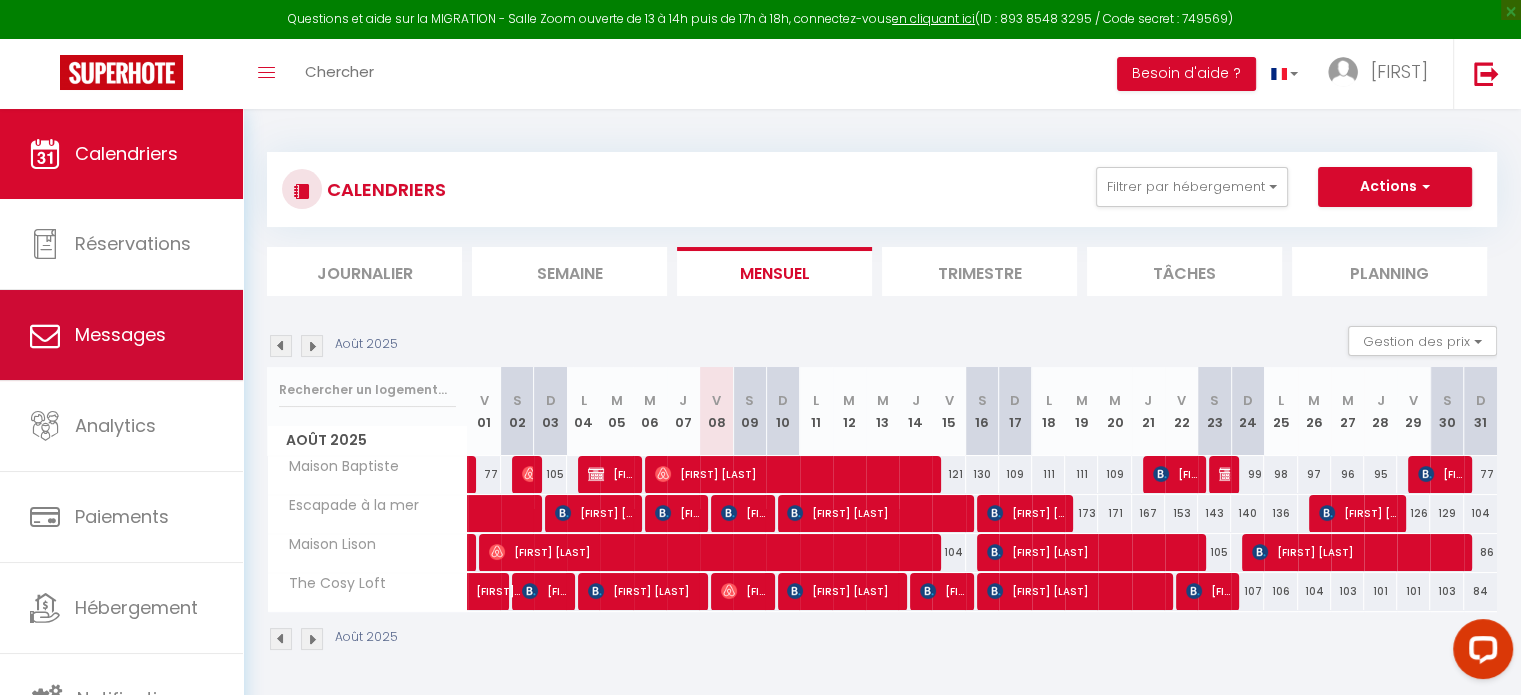 select on "message" 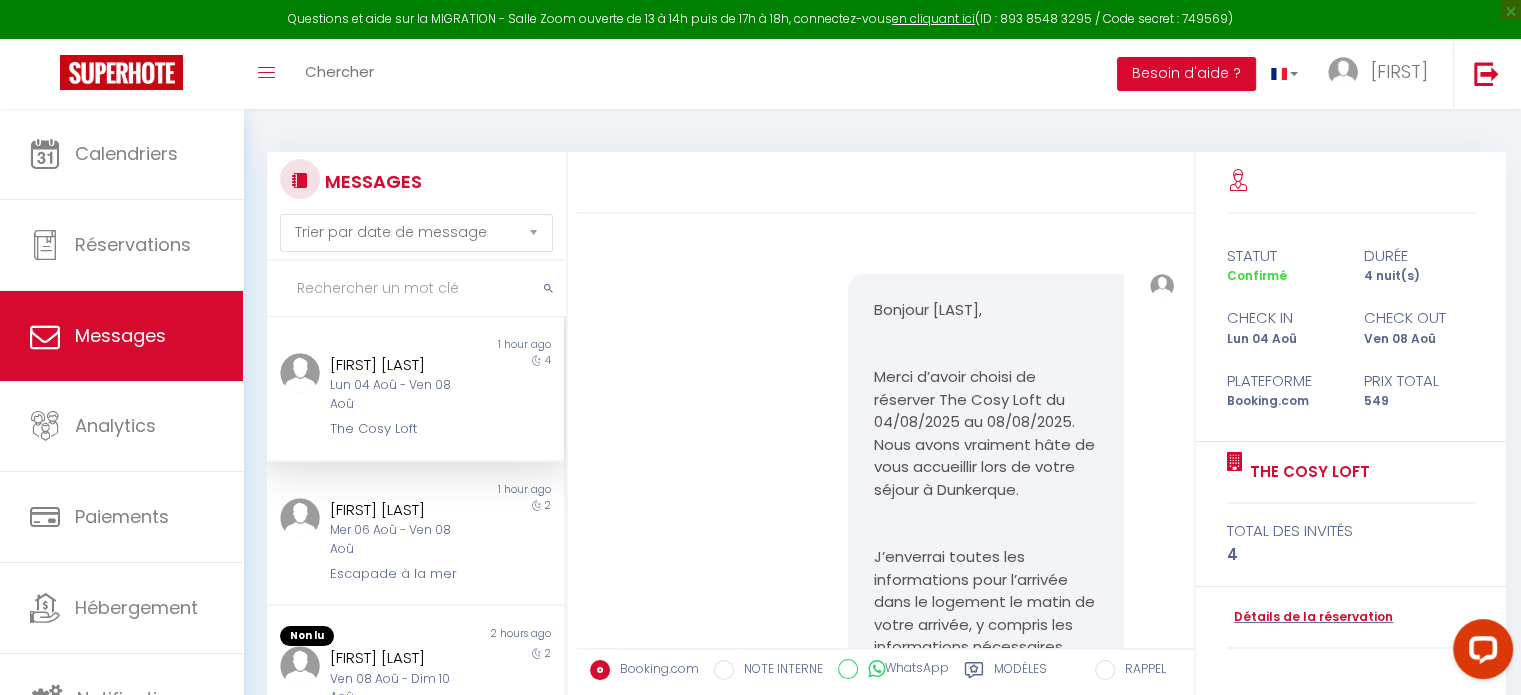 scroll, scrollTop: 10533, scrollLeft: 0, axis: vertical 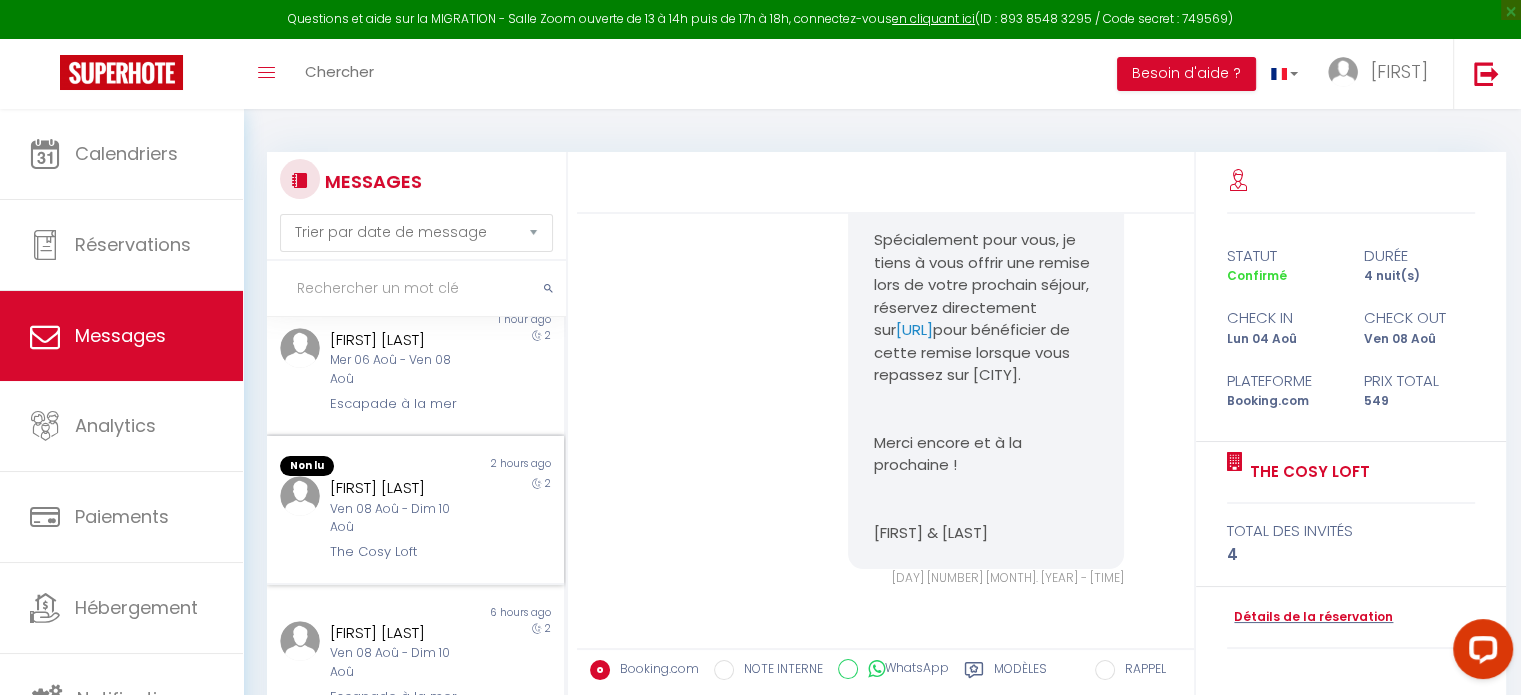 click on "Ven 08 Aoû - Dim 10 Aoû" at bounding box center (403, 519) 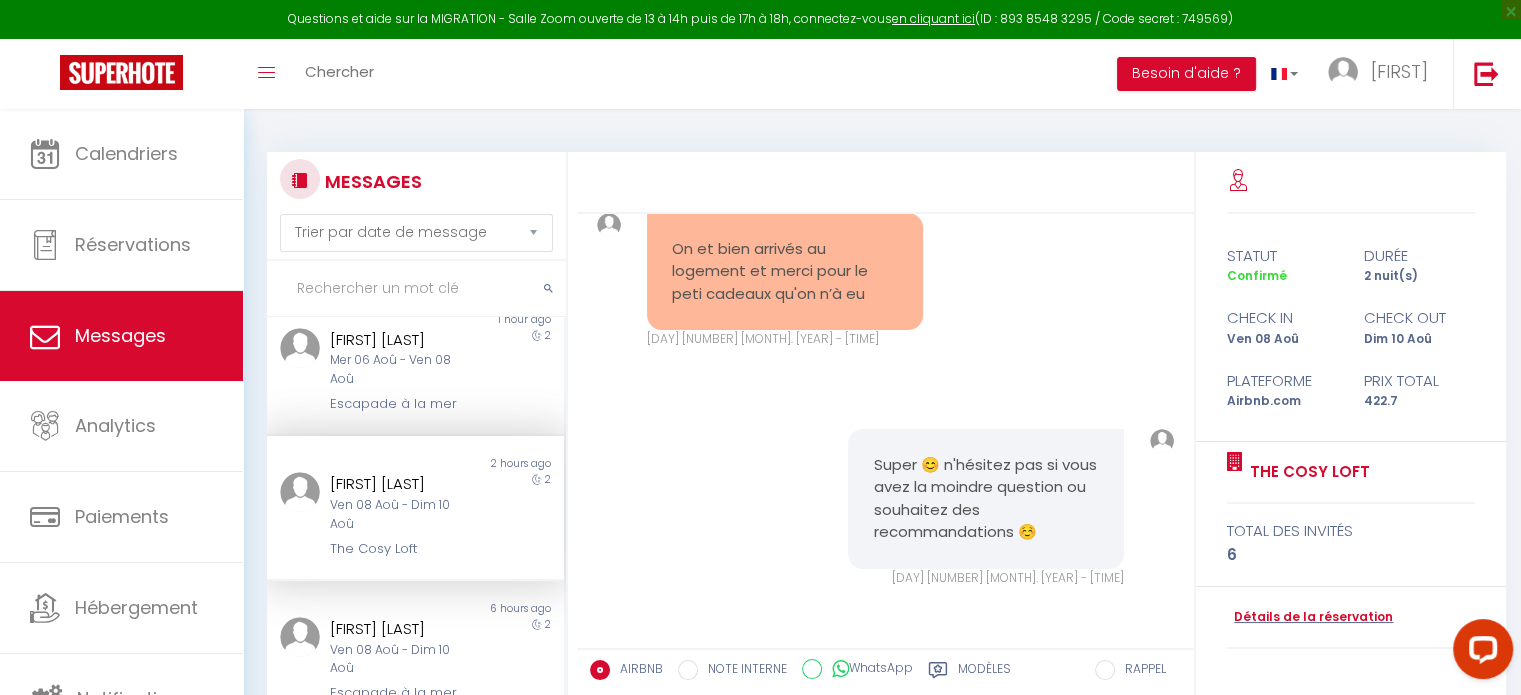 scroll, scrollTop: 10139, scrollLeft: 0, axis: vertical 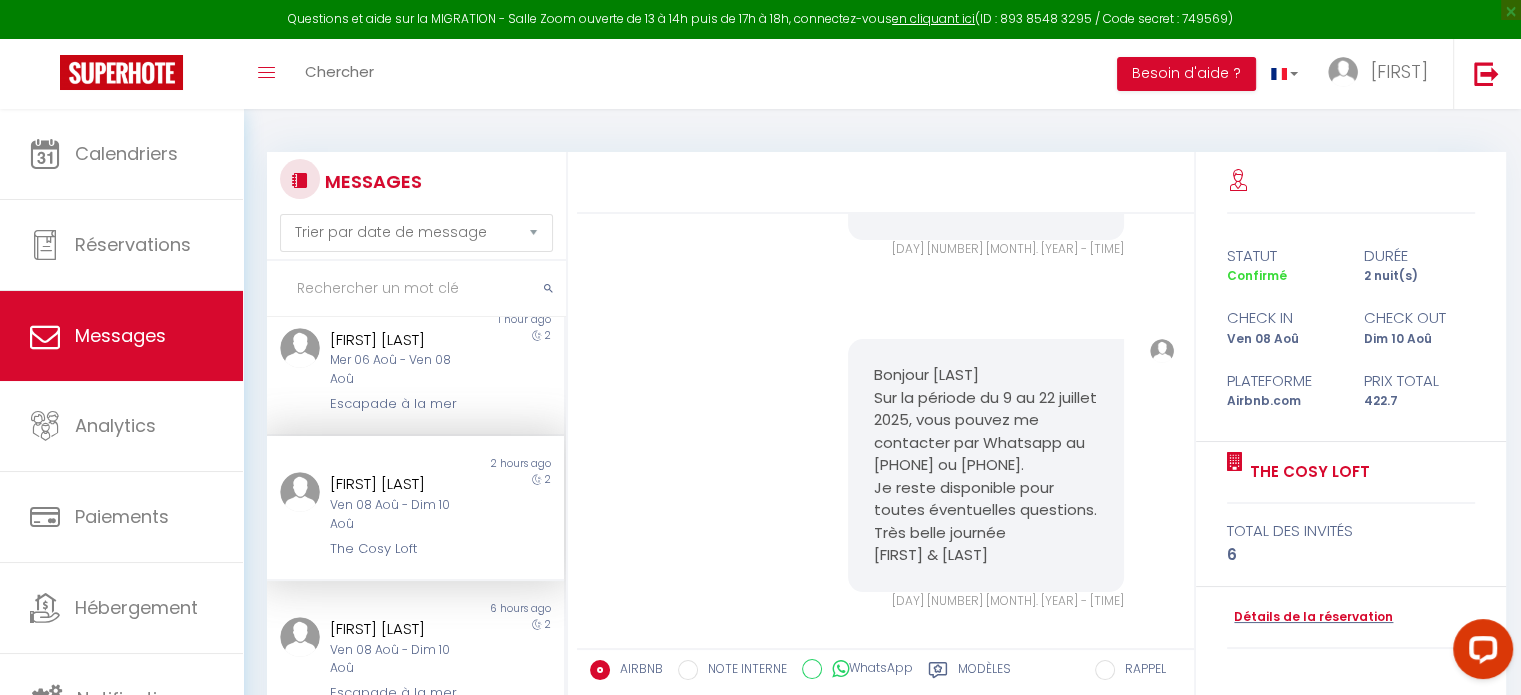 click on "Bonjour Christine,
Merci d’avoir choisi de réserver The Cosy Loft du 08/08/2025 au 10/08/2025. Nous avons vraiment hâte de vous accueillir lors de votre séjour à Dunkerque.
J’enverrai toutes les informations pour l’arrivée dans le logement le matin de votre arrivée, y compris les informations nécessaires pour récupérer les clefs de l'appartement.
Vous retrouvez votre contrat de location sur le lien suivant :  https://superhote.com/applink/booking/1R6Jr6wIoH/contract
En attendant, si vous avez des questions ou avez besoin de conseils, nous restons disponibles pour y répondre.
A bientôt,
Pierre & Co
Lun 07 Juil. 2025 - 20:27:10     Note Sms       Lun 07 Juil. 2025 - 20:27:10" at bounding box center [886, -136] 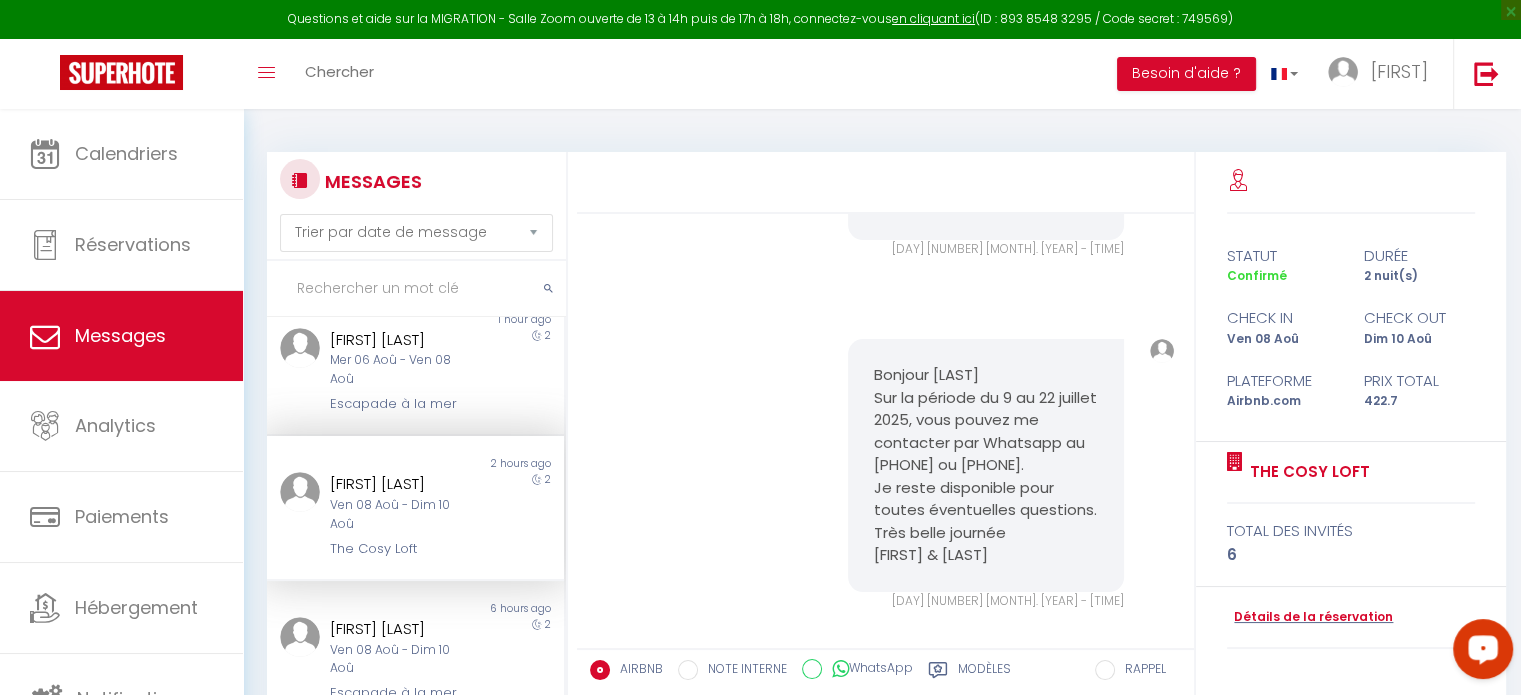 click at bounding box center (1483, 649) 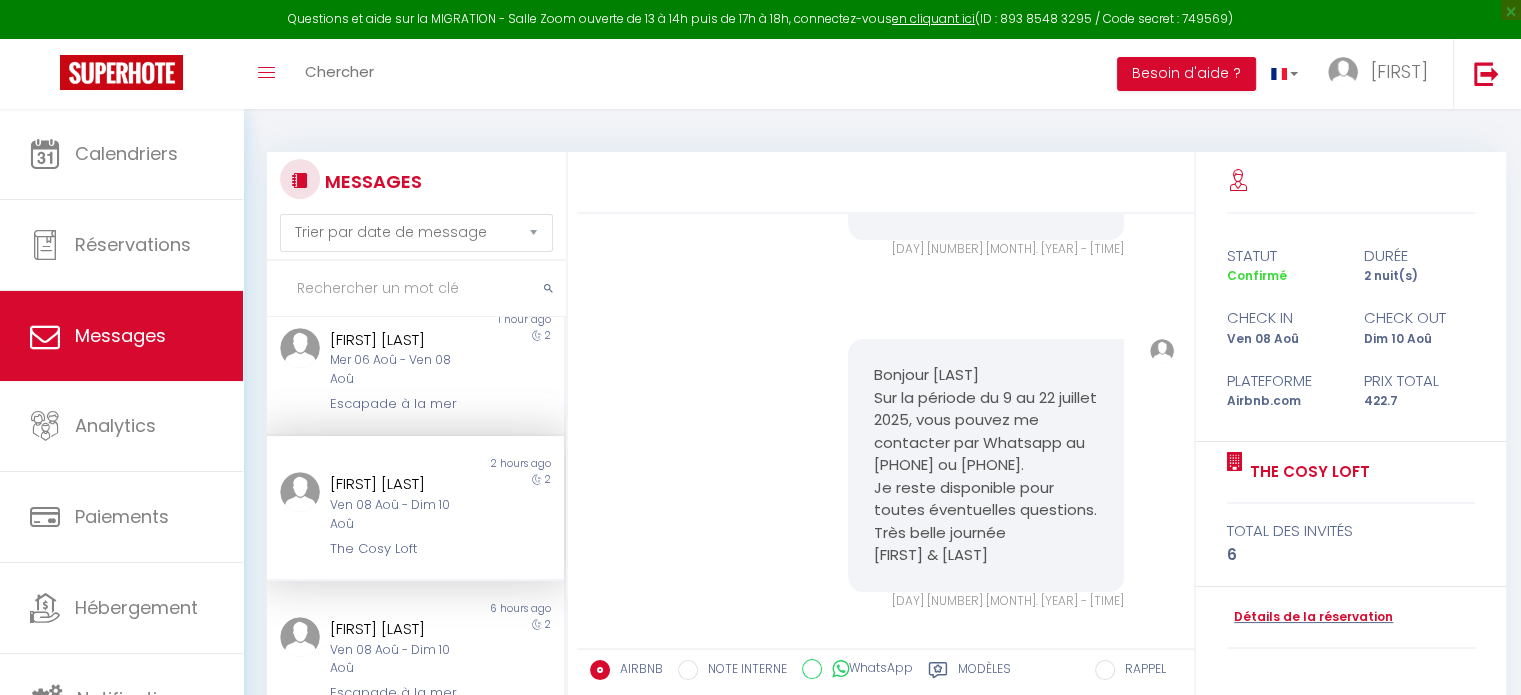 drag, startPoint x: 1488, startPoint y: 624, endPoint x: 1129, endPoint y: 100, distance: 635.1827 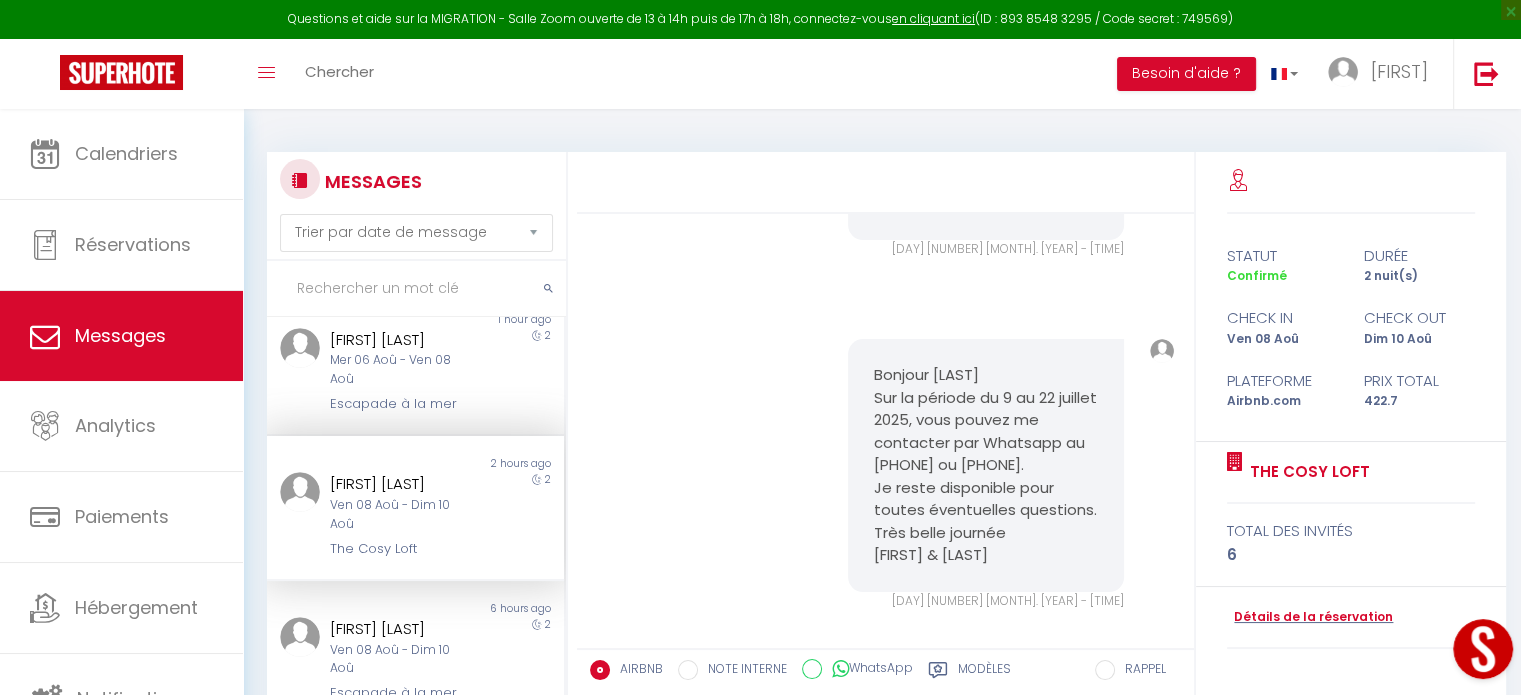 scroll, scrollTop: 5, scrollLeft: 0, axis: vertical 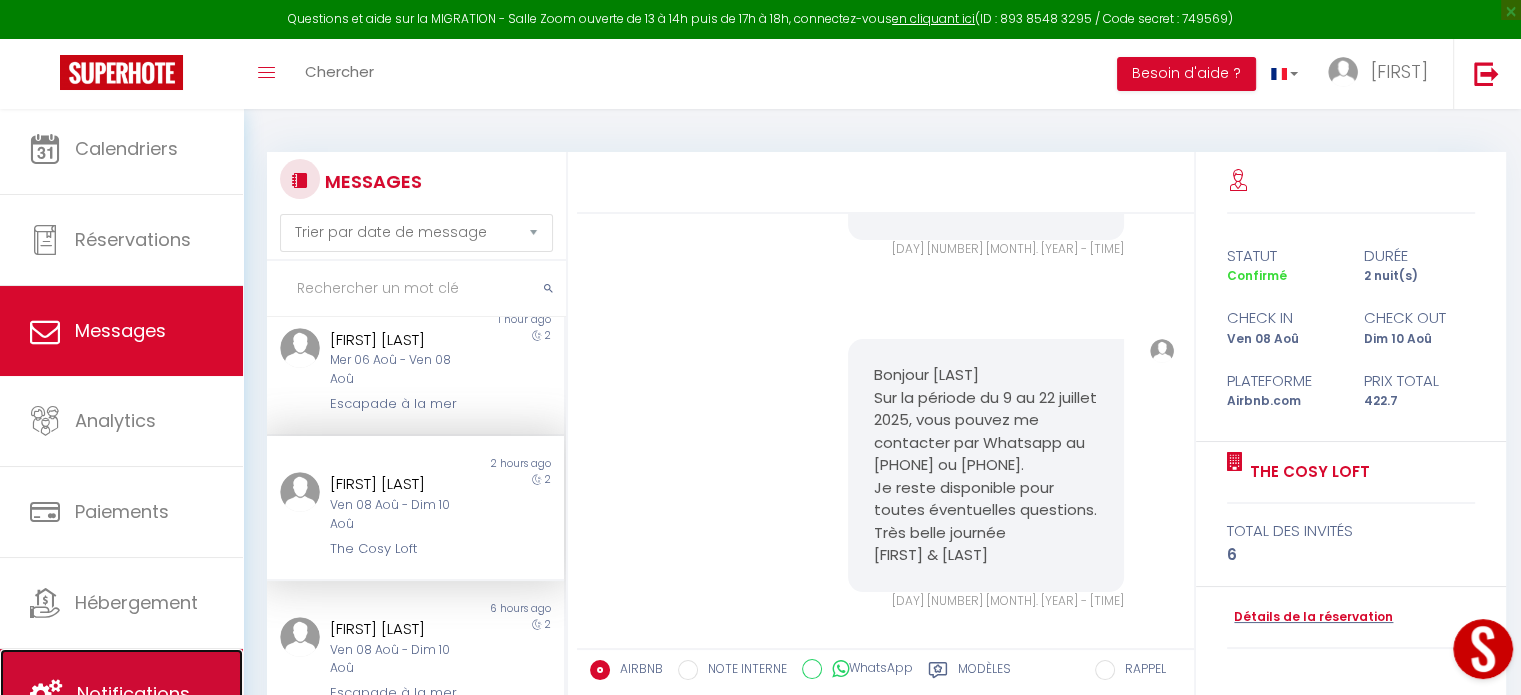 click on "Notifications" at bounding box center [121, 694] 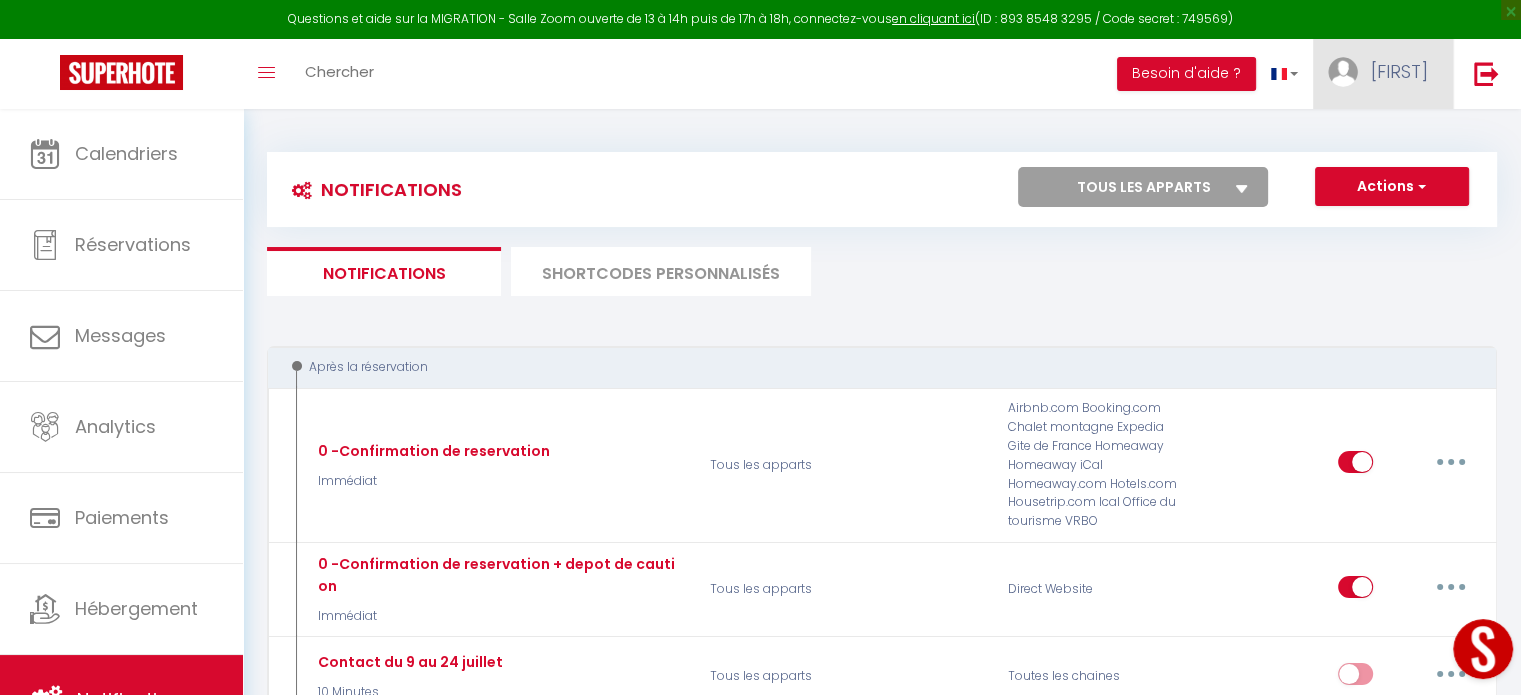 click on "[FIRST]" at bounding box center (1383, 74) 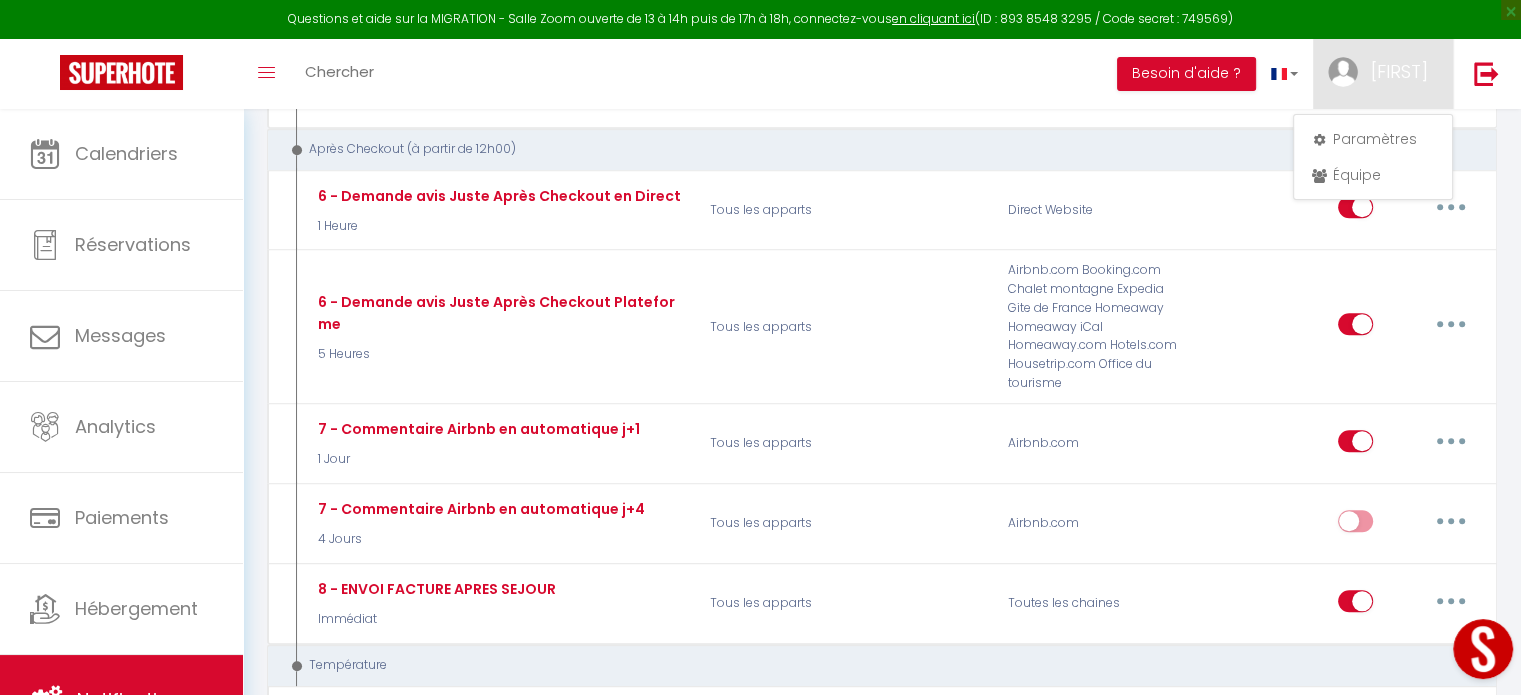 scroll, scrollTop: 1760, scrollLeft: 0, axis: vertical 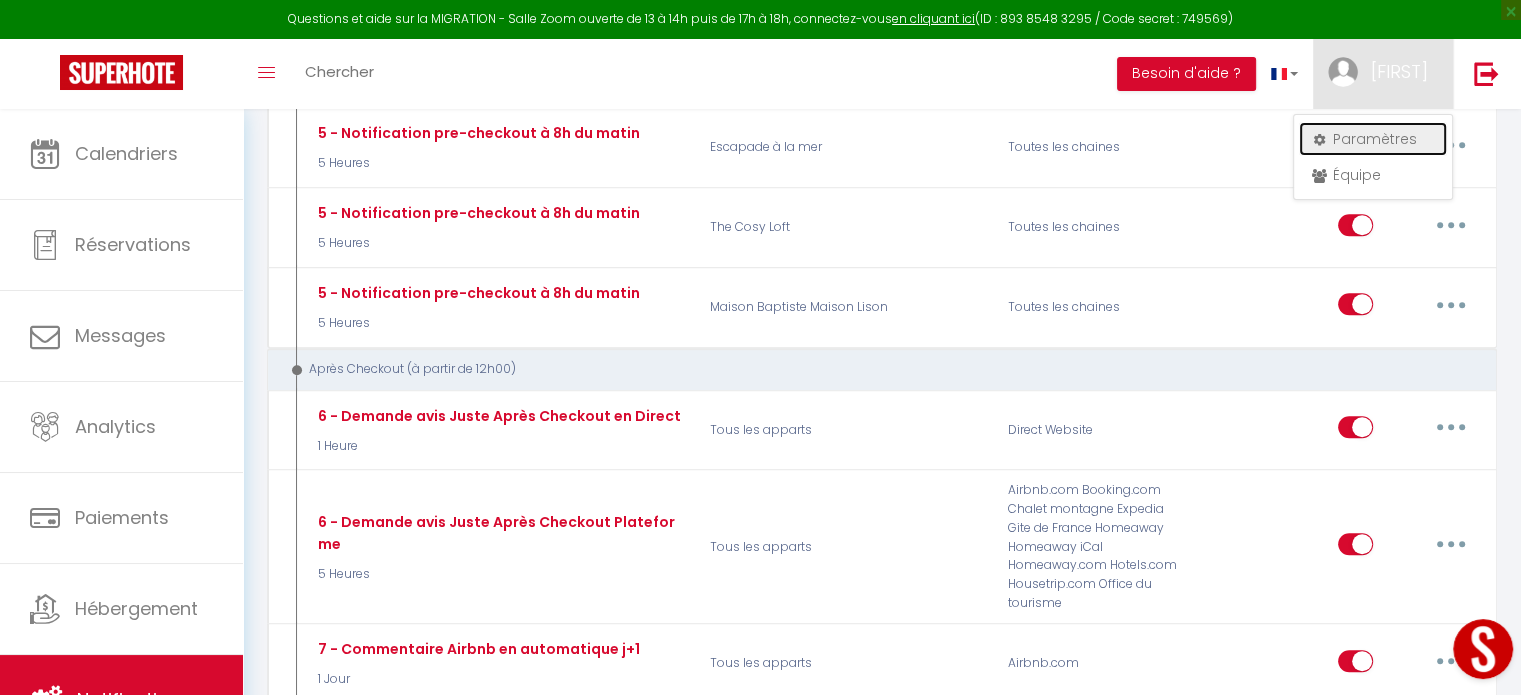 click on "Paramètres" at bounding box center (1373, 139) 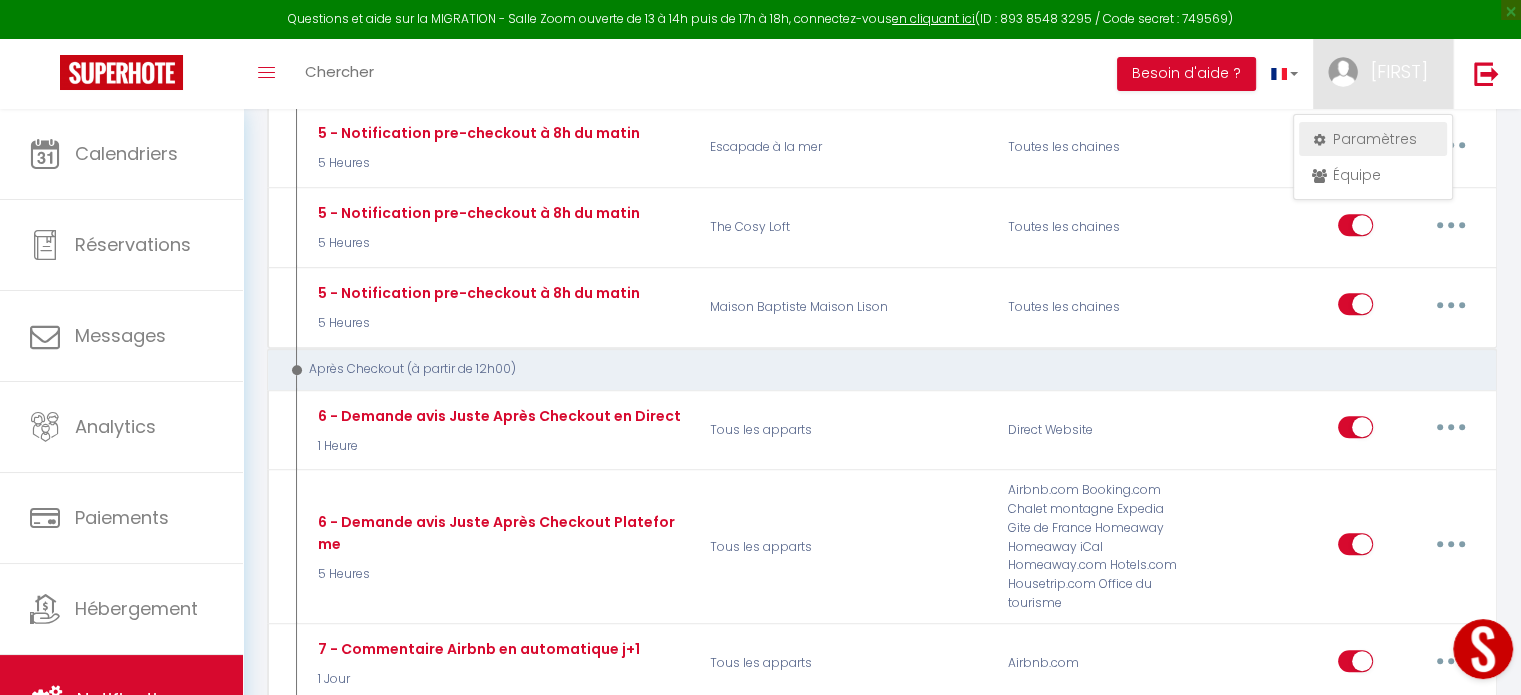 select on "28" 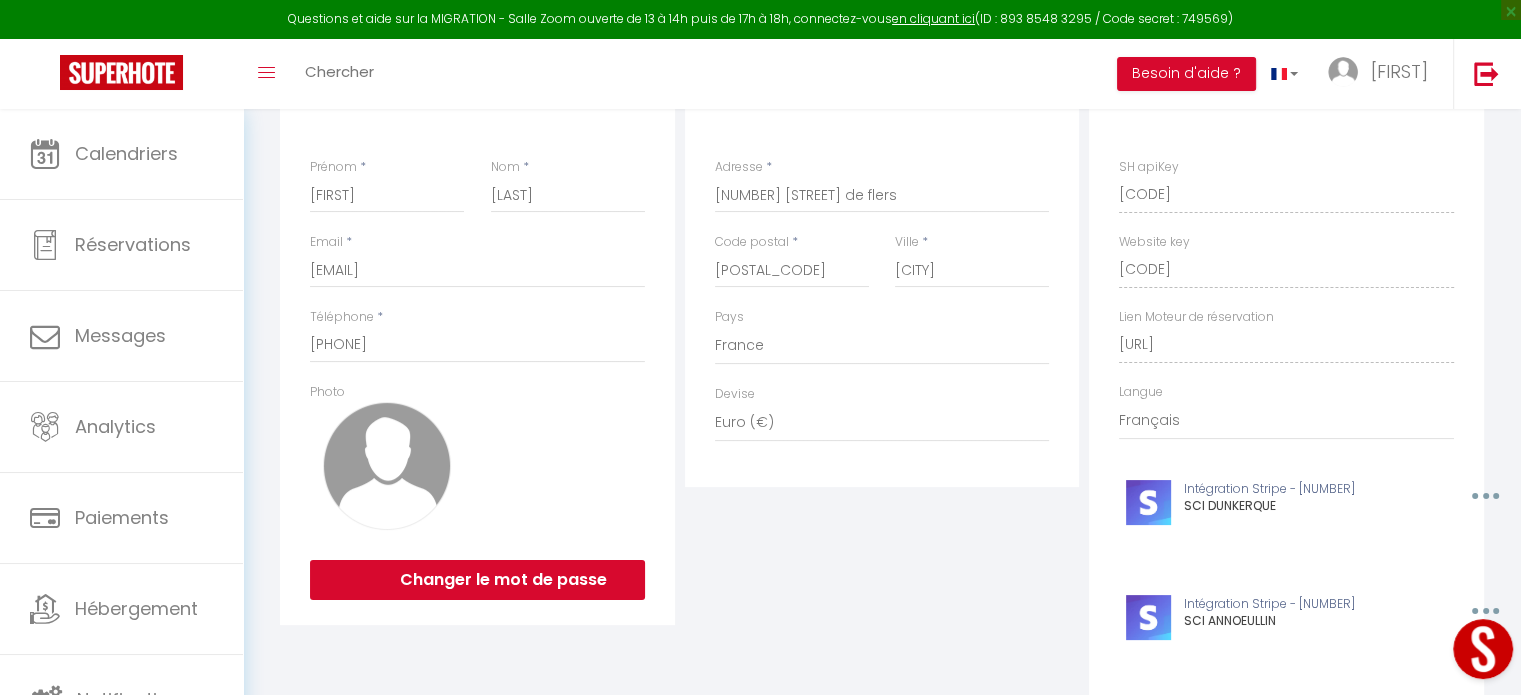 scroll, scrollTop: 400, scrollLeft: 0, axis: vertical 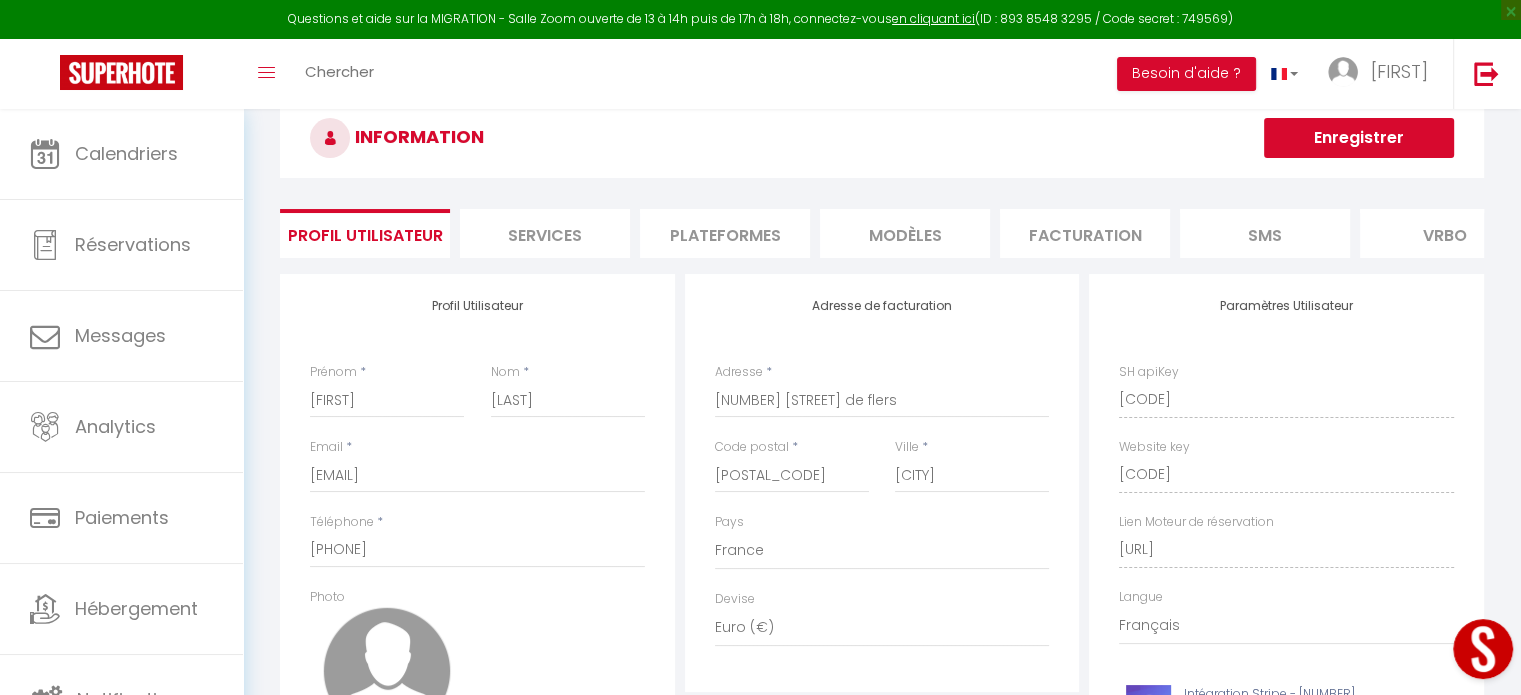 click on "Plateformes" at bounding box center [725, 233] 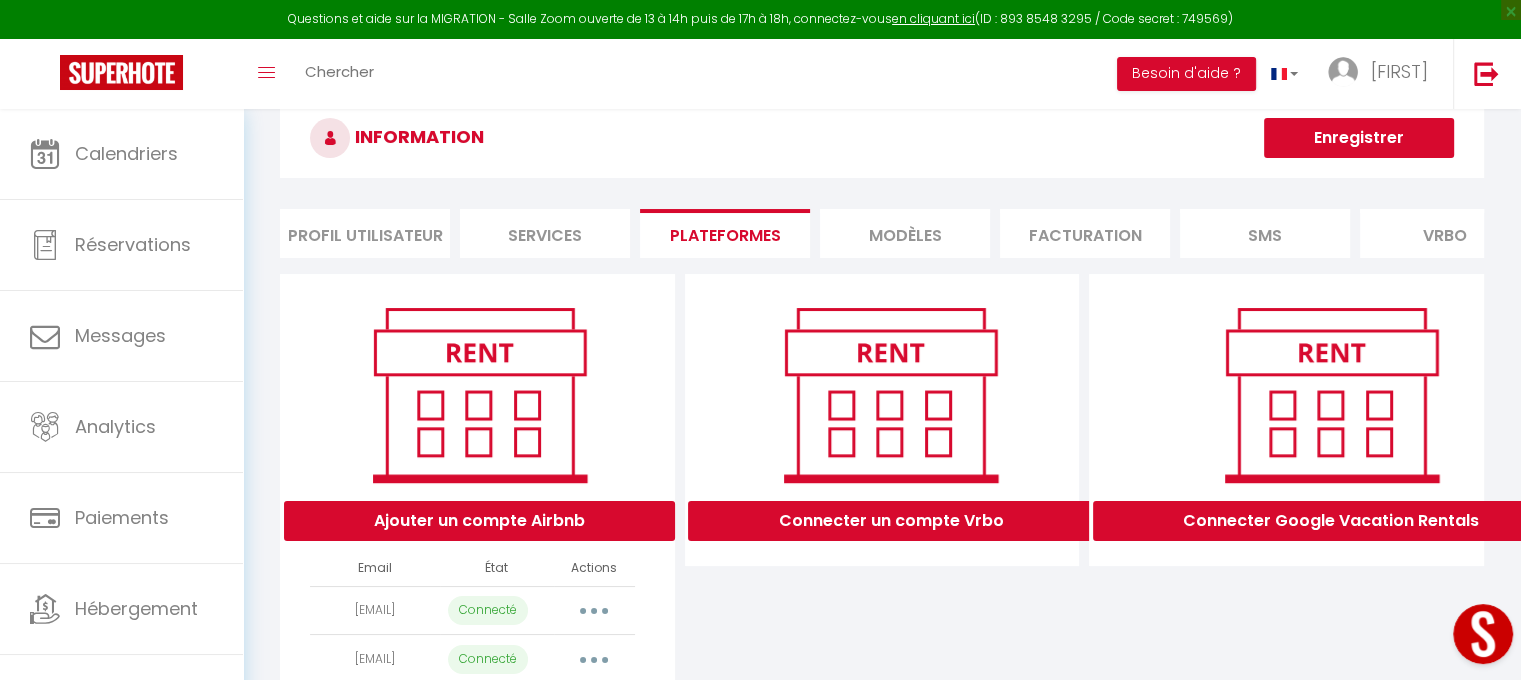 scroll, scrollTop: 177, scrollLeft: 0, axis: vertical 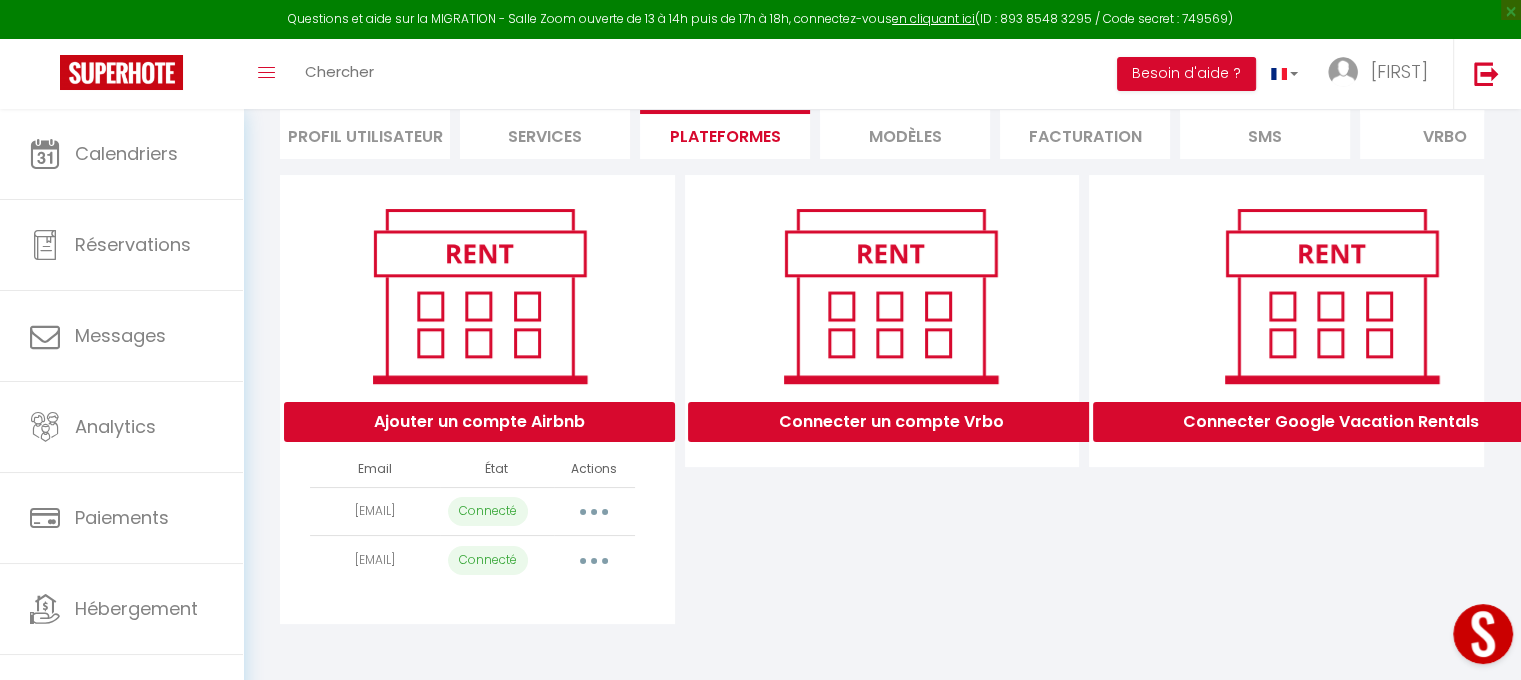 click at bounding box center (594, 512) 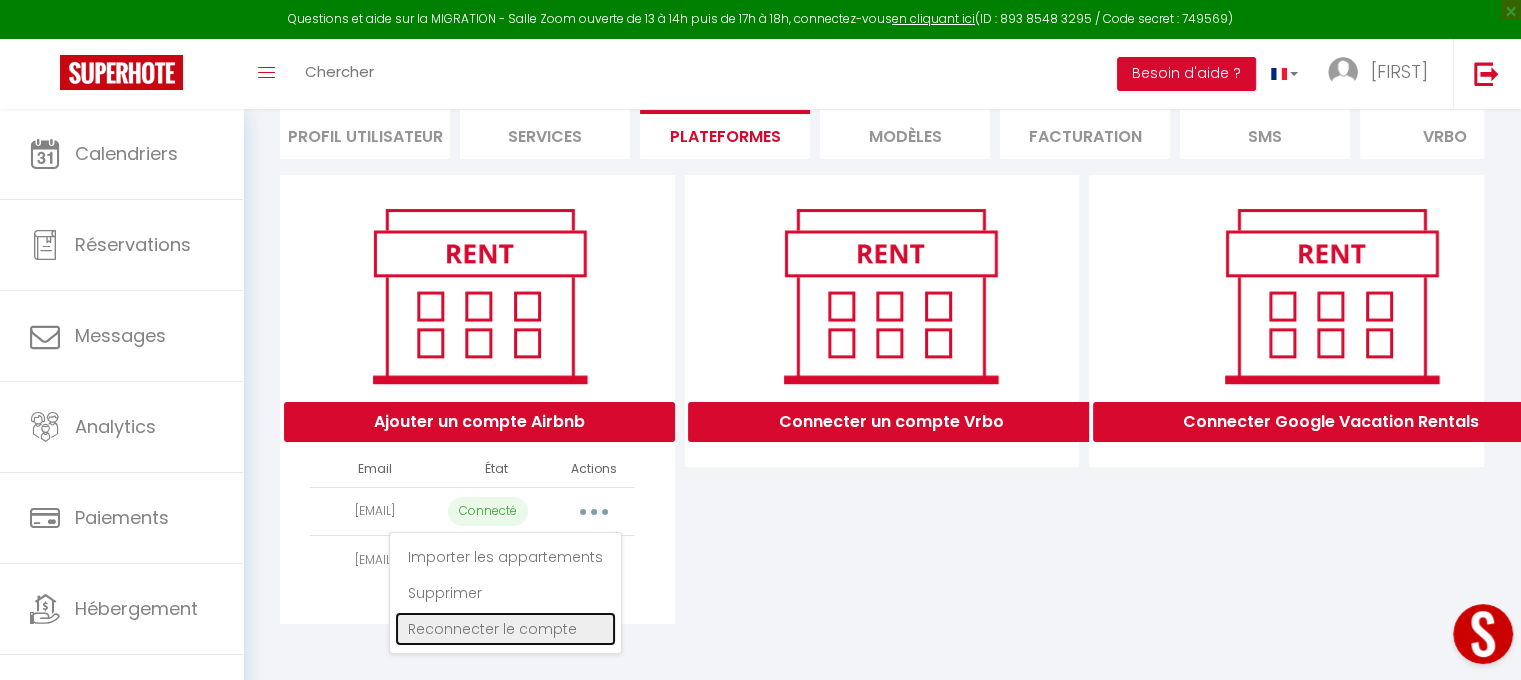 click on "Reconnecter le compte" at bounding box center (505, 629) 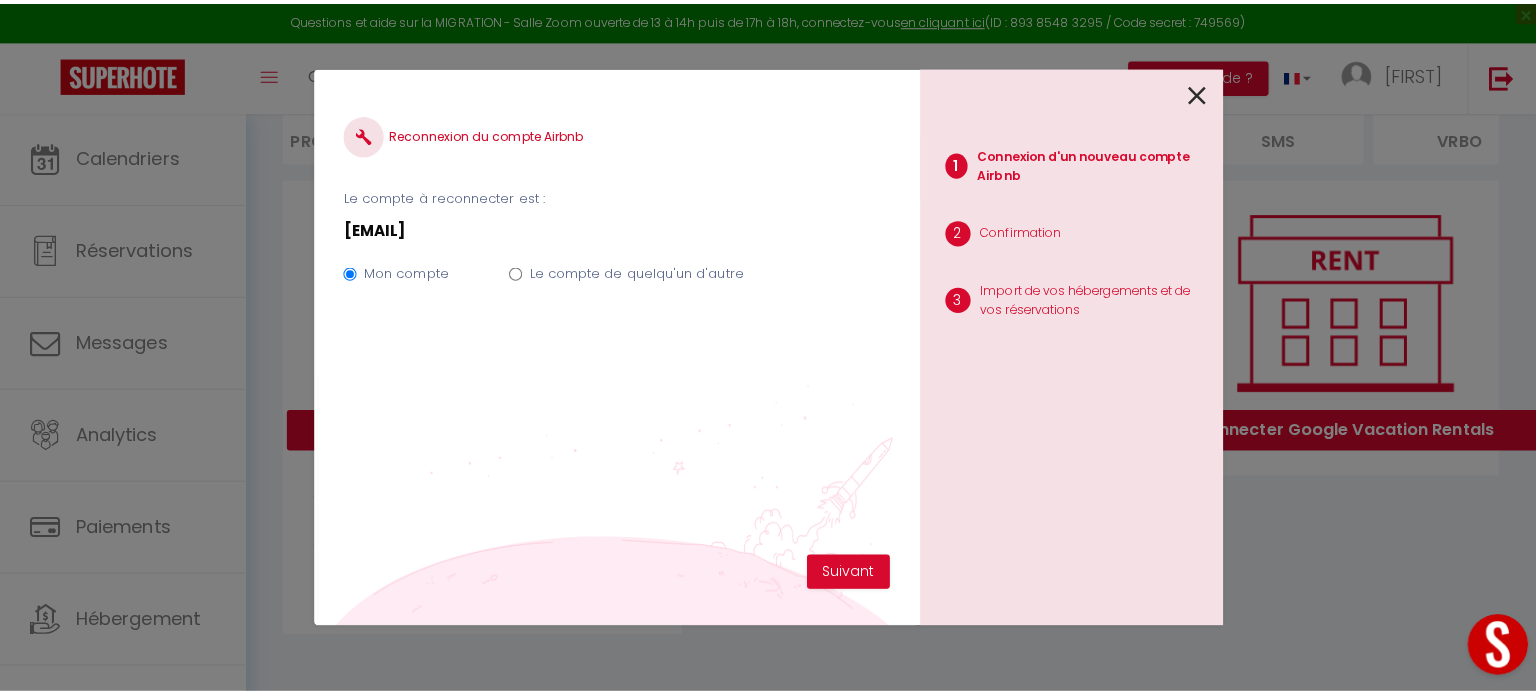 scroll, scrollTop: 162, scrollLeft: 0, axis: vertical 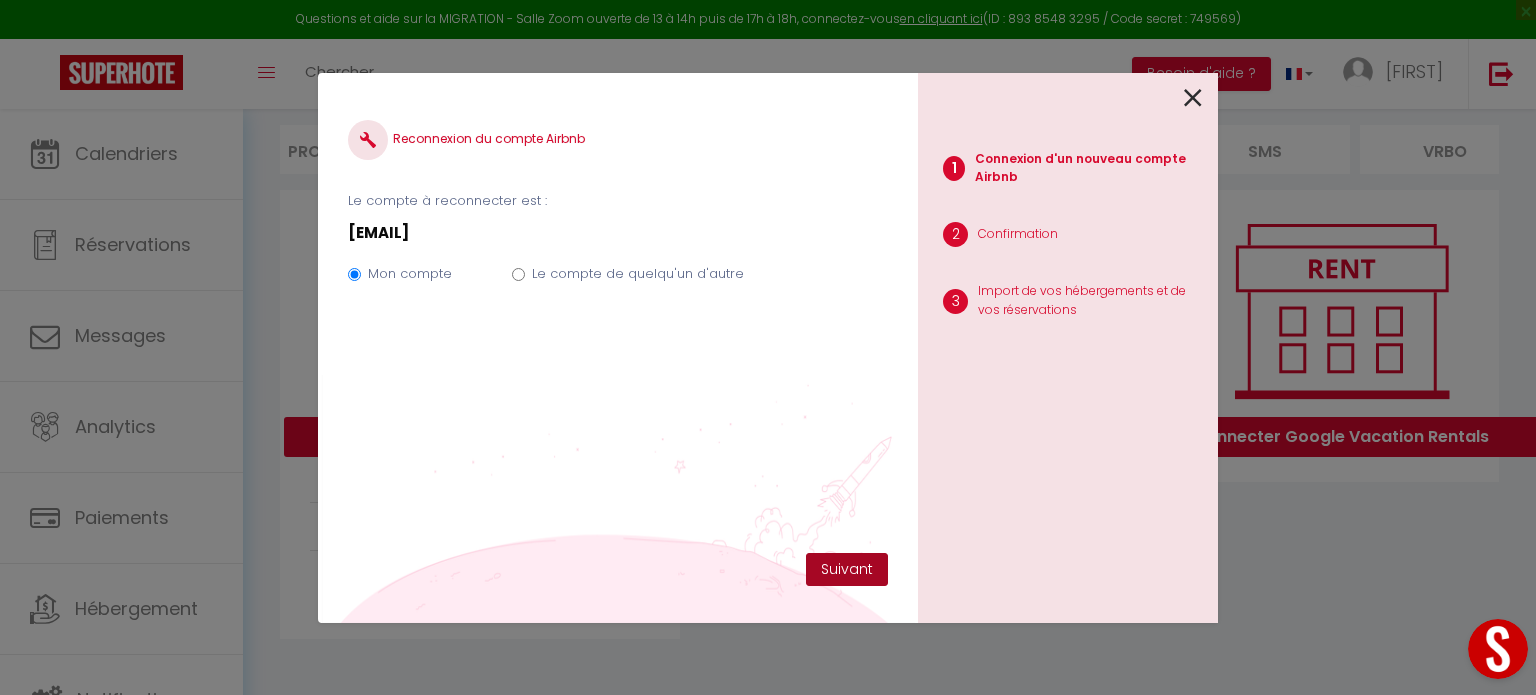 click on "Suivant" at bounding box center [847, 570] 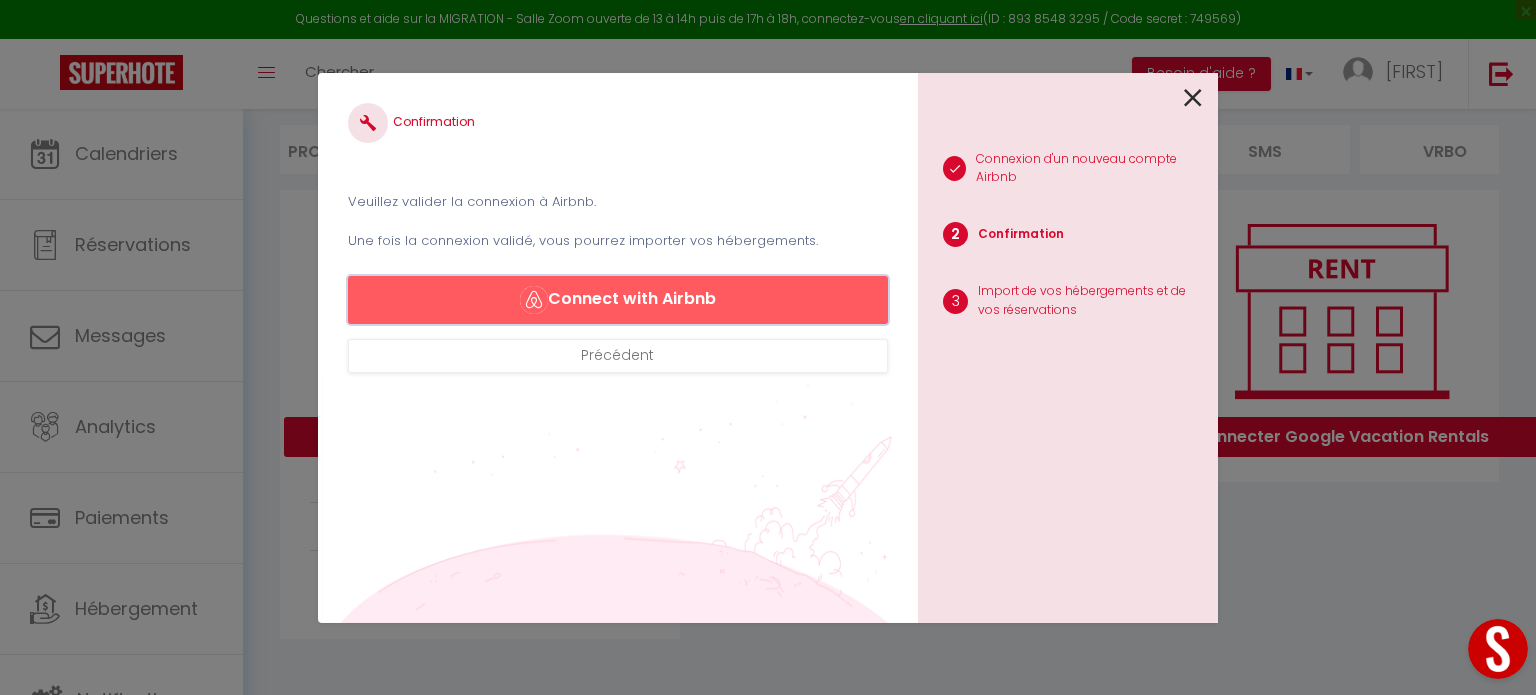 click on "Connect with Airbnb" at bounding box center [618, 300] 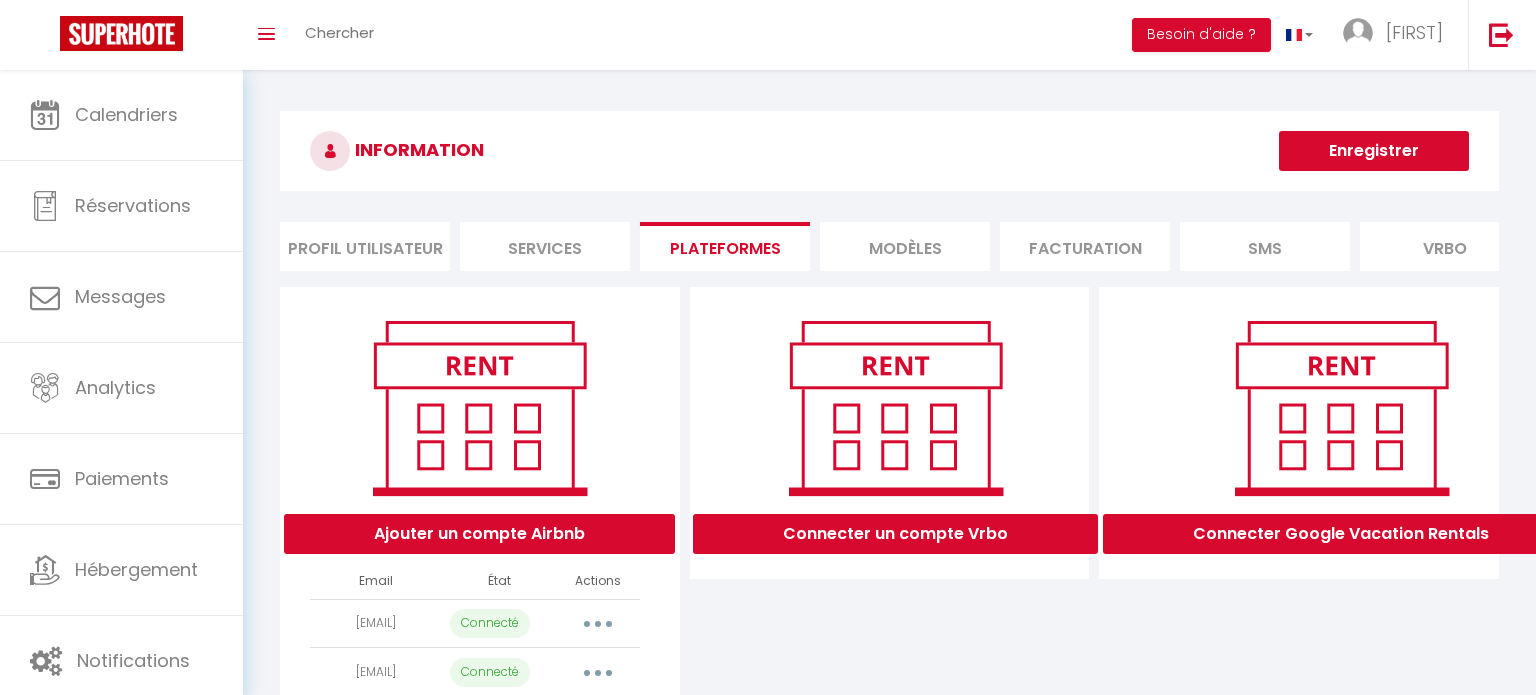 scroll, scrollTop: 0, scrollLeft: 0, axis: both 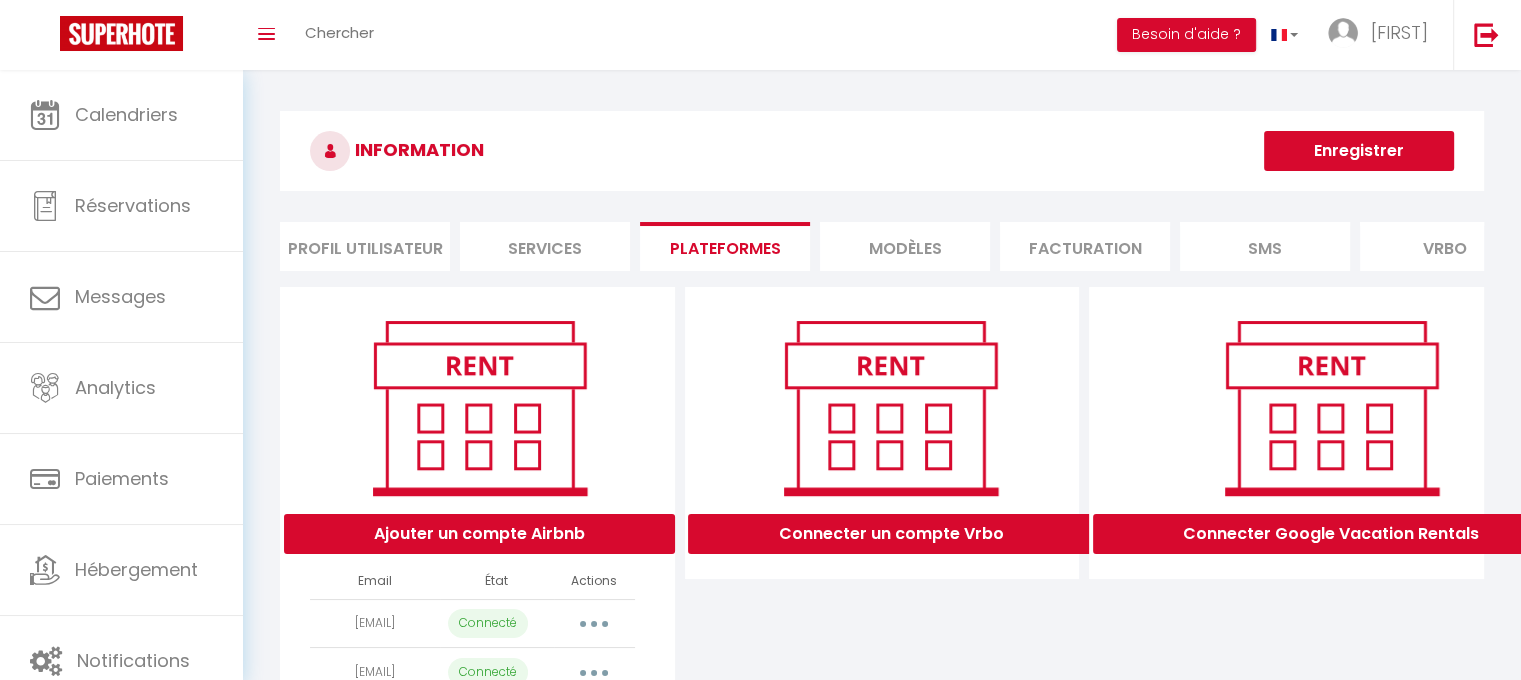select on "[POSTAL_CODE]" 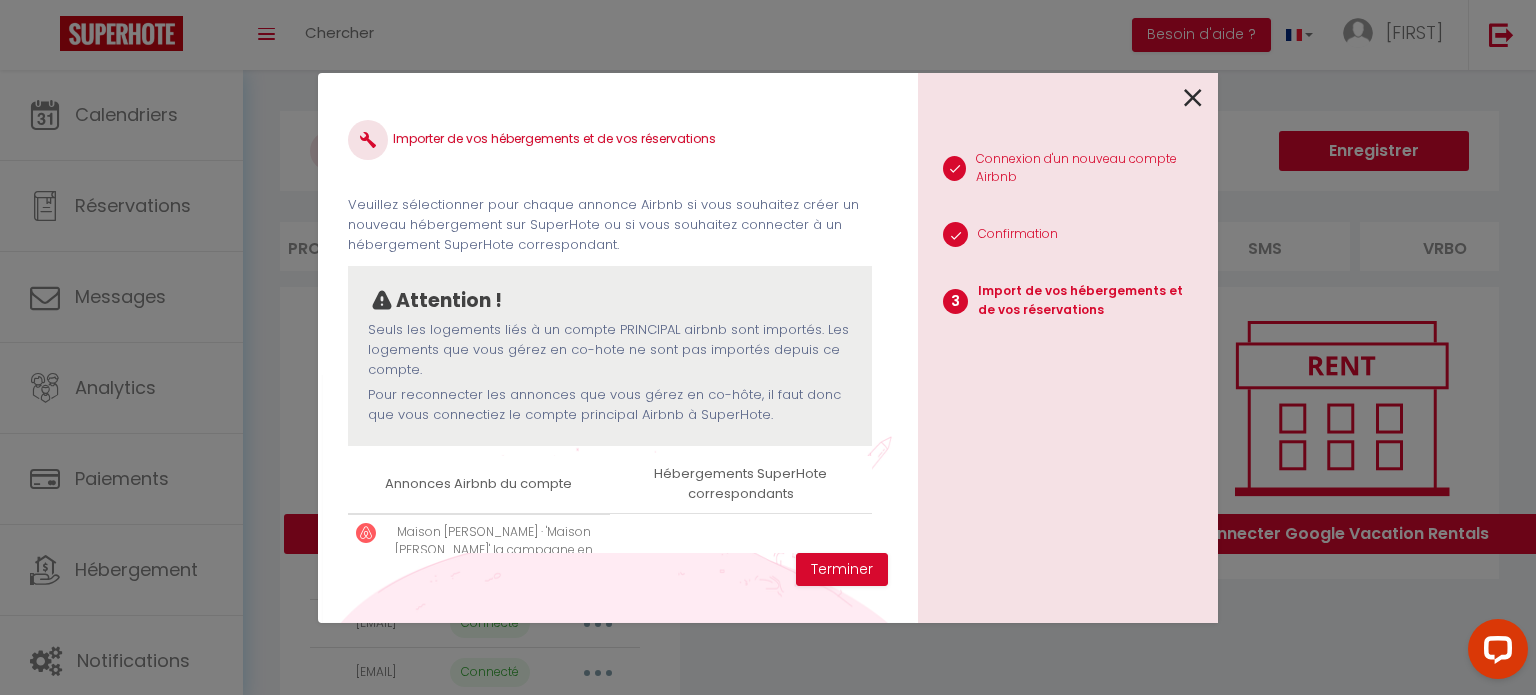 scroll, scrollTop: 0, scrollLeft: 0, axis: both 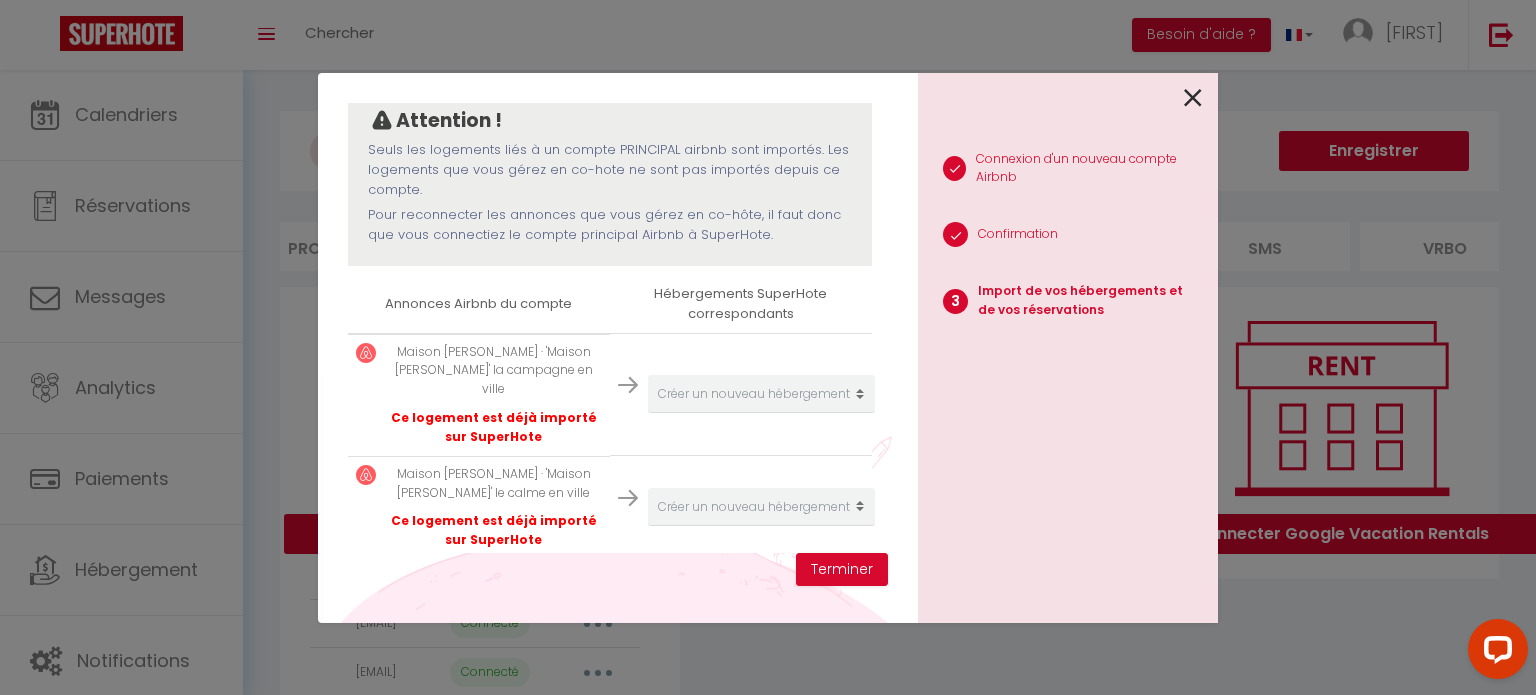 click on "Importer de vos hébergements et de vos réservations
Veuillez sélectionner pour chaque annonce Airbnb si vous souhaitez créer un nouveau hébergement sur SuperHote ou si vous souhaitez connecter à un hébergement SuperHote correspondant.
Attention !
Seuls les logements liés à un compte PRINCIPAL airbnb sont importés. Les logements que vous gérez en co-hote ne sont pas importés depuis ce compte.
Pour reconnecter les annonces que vous gérez en co-hôte, il faut donc que vous connectiez le compte principal Airbnb à SuperHote.
Synchronisation avec Airbnb en cours , veuillez patientez ...
Annonces Airbnb du compte   Hébergements SuperHote correspondants" at bounding box center [618, 348] 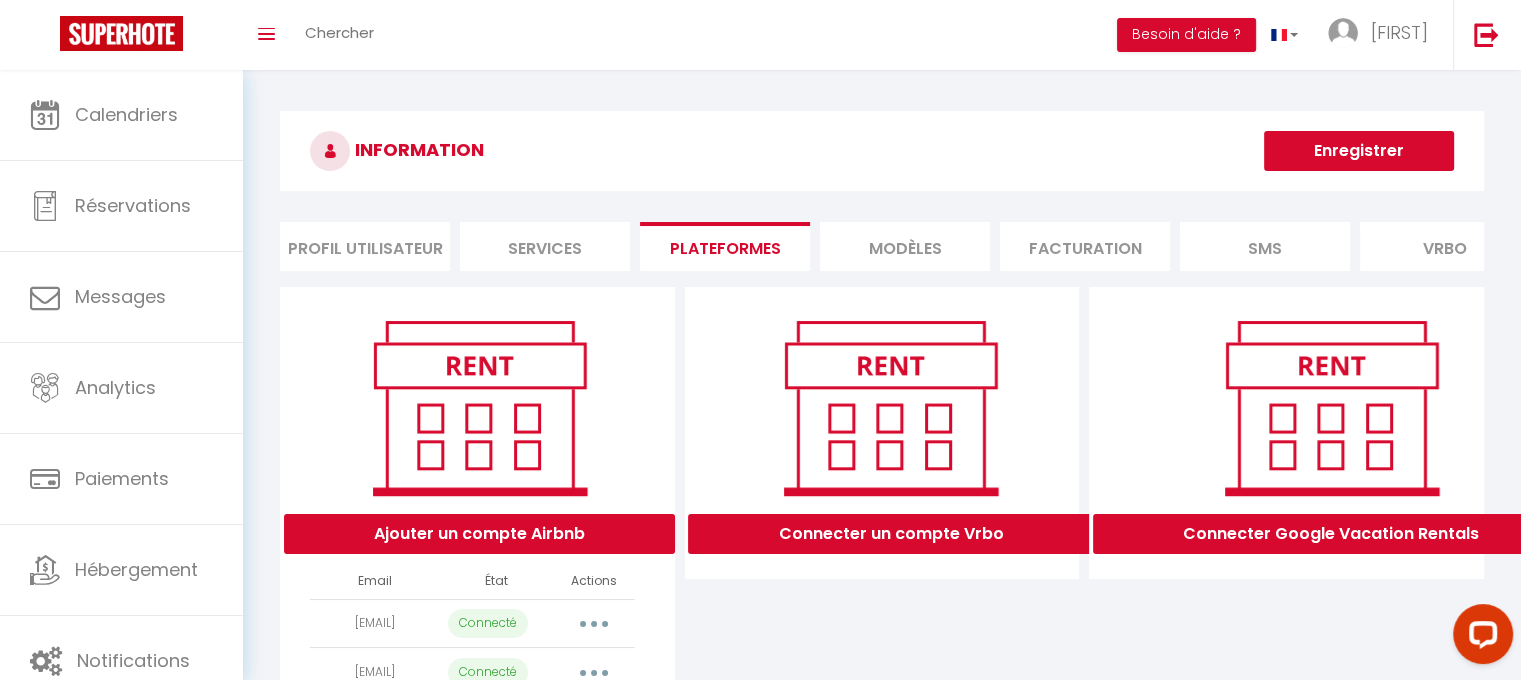 click at bounding box center [594, 624] 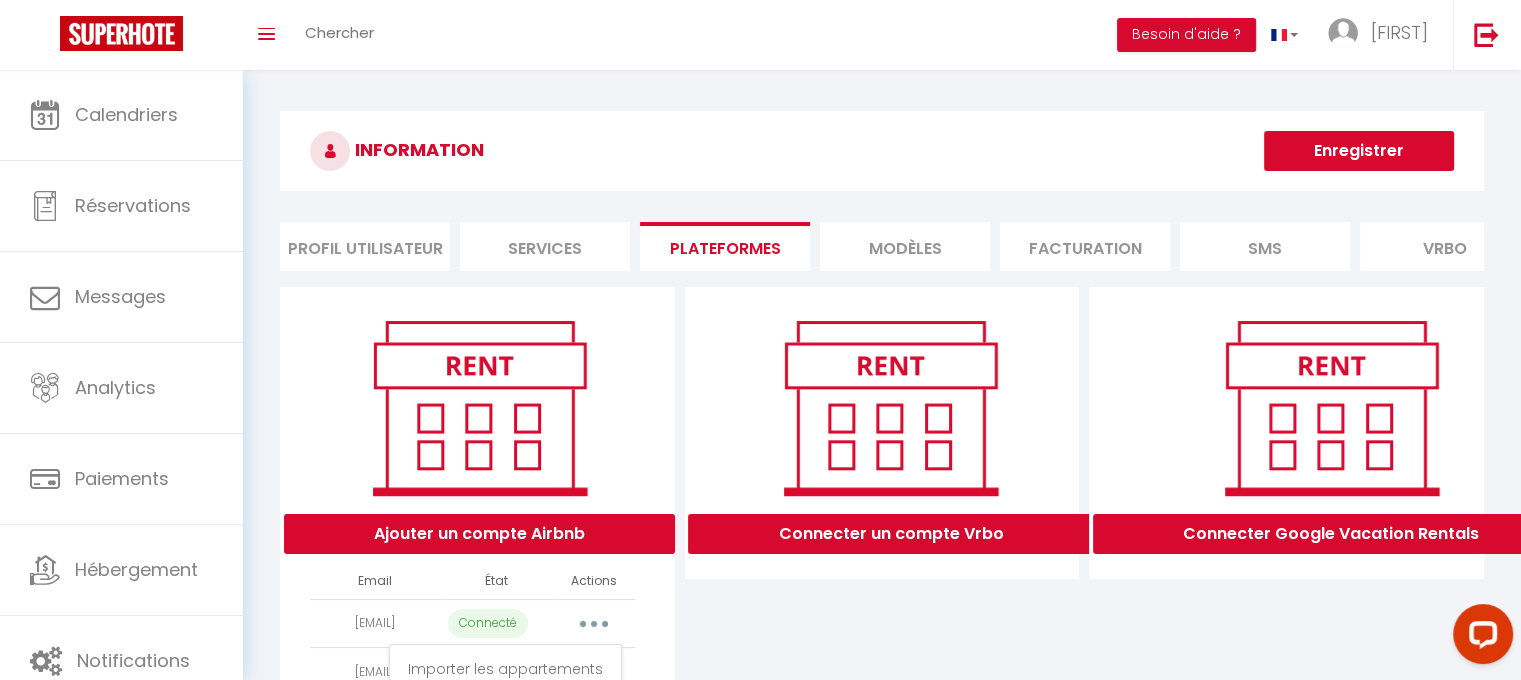 scroll, scrollTop: 139, scrollLeft: 0, axis: vertical 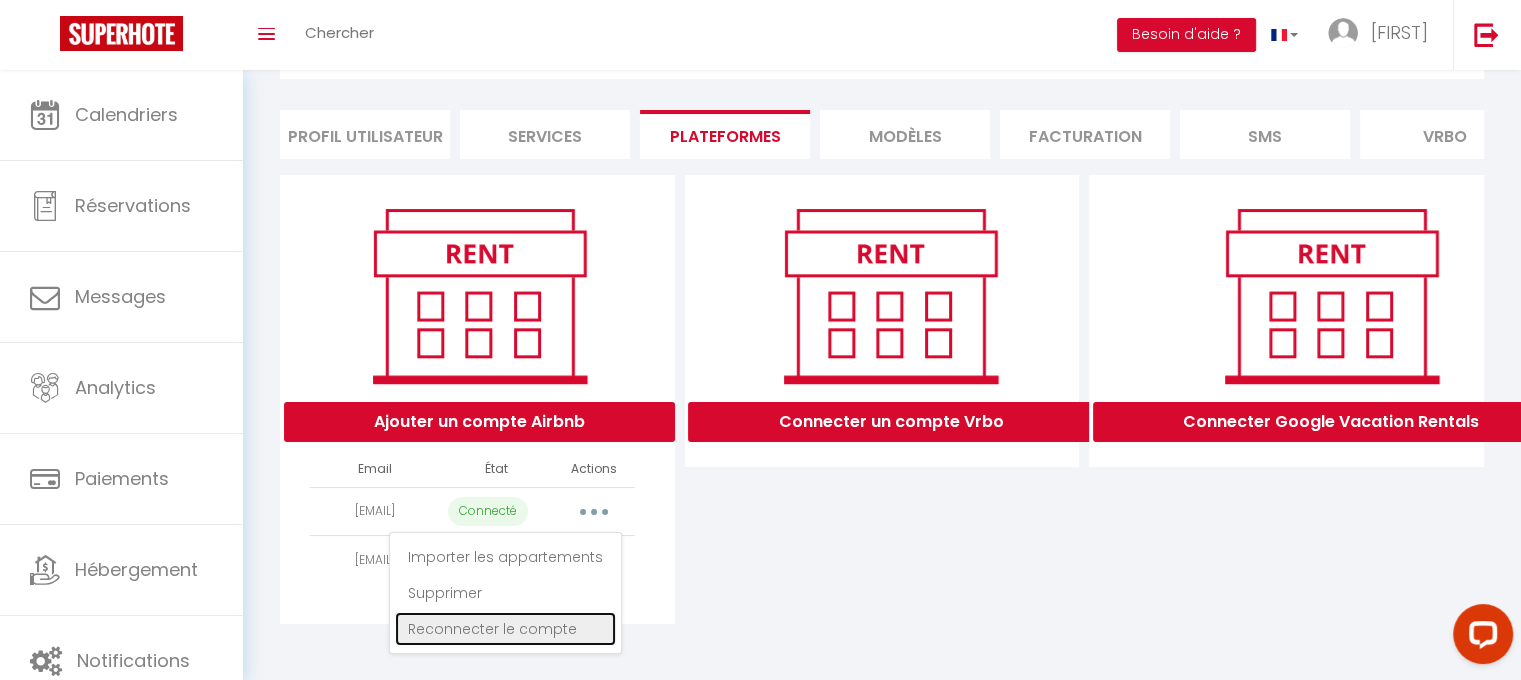 click on "Reconnecter le compte" at bounding box center [505, 629] 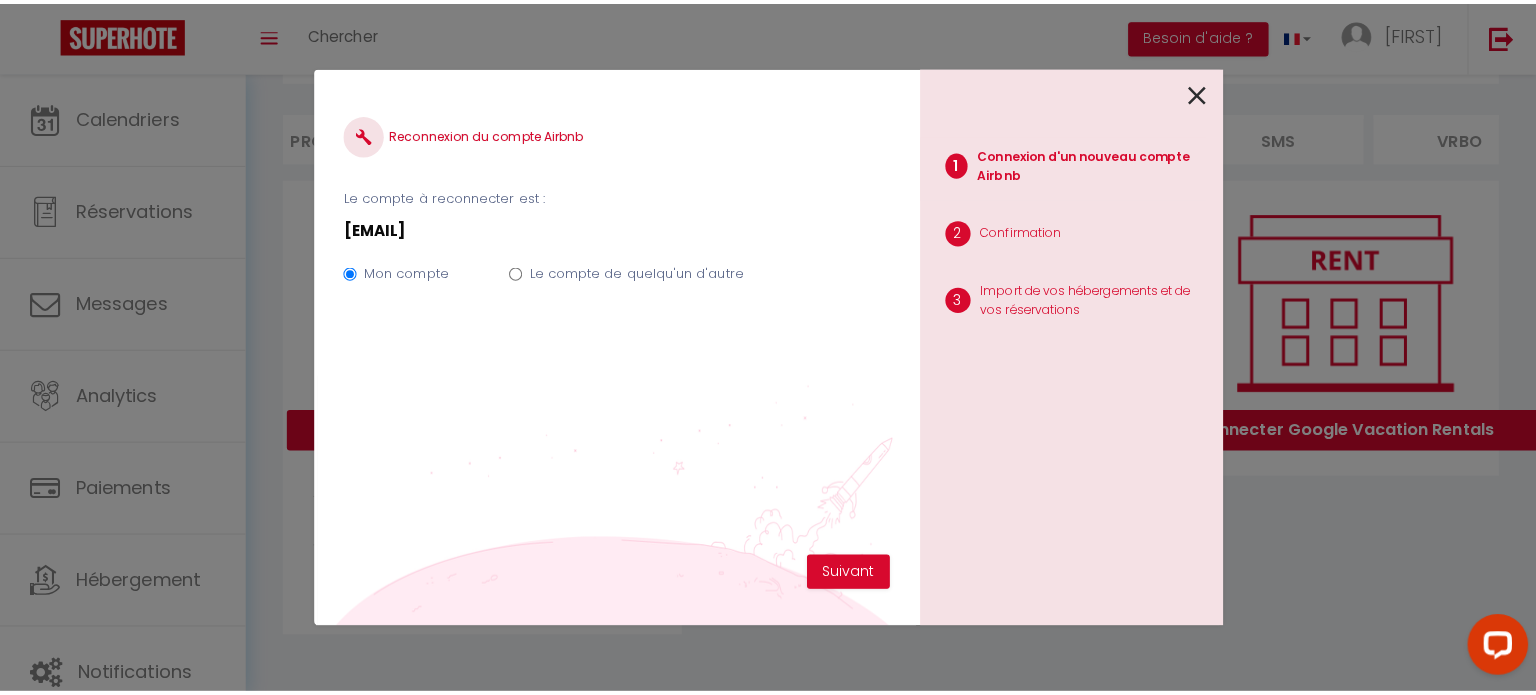 scroll, scrollTop: 124, scrollLeft: 0, axis: vertical 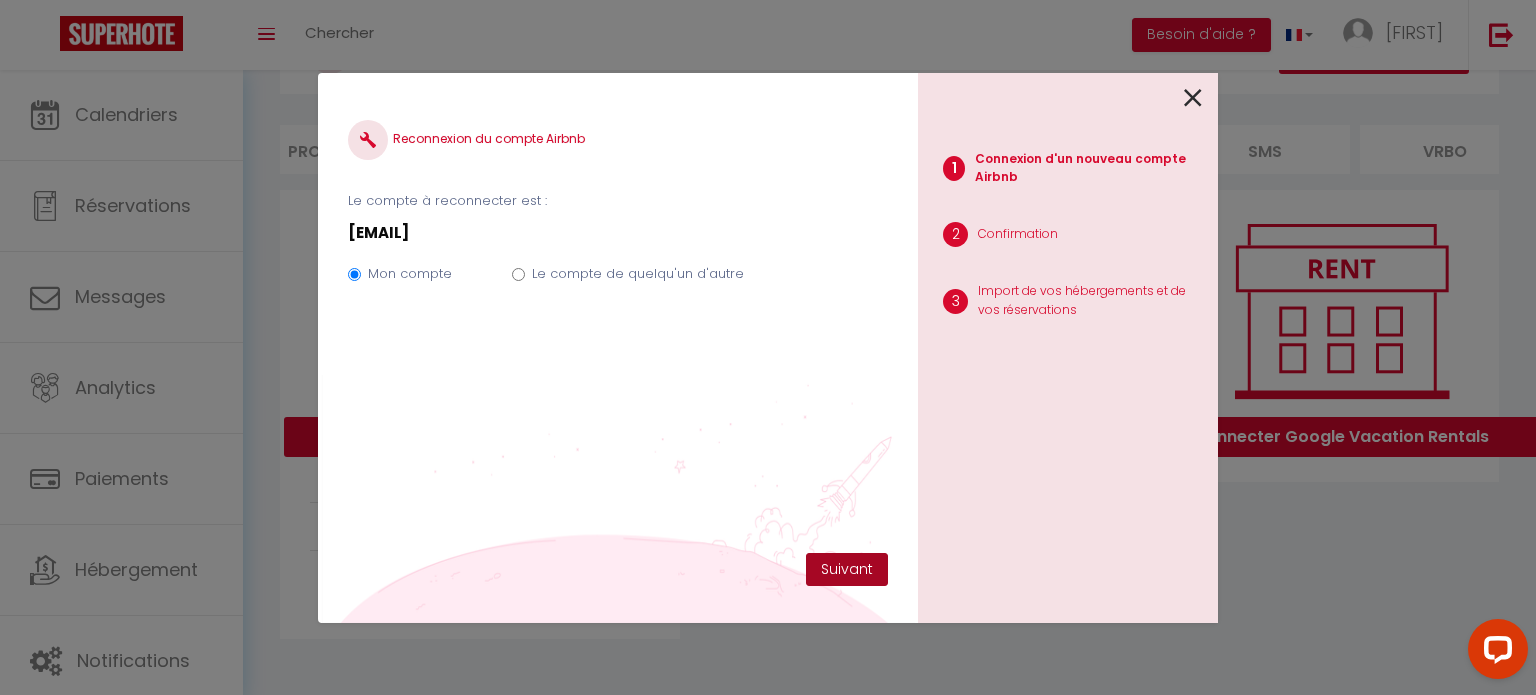 click on "Suivant" at bounding box center (847, 570) 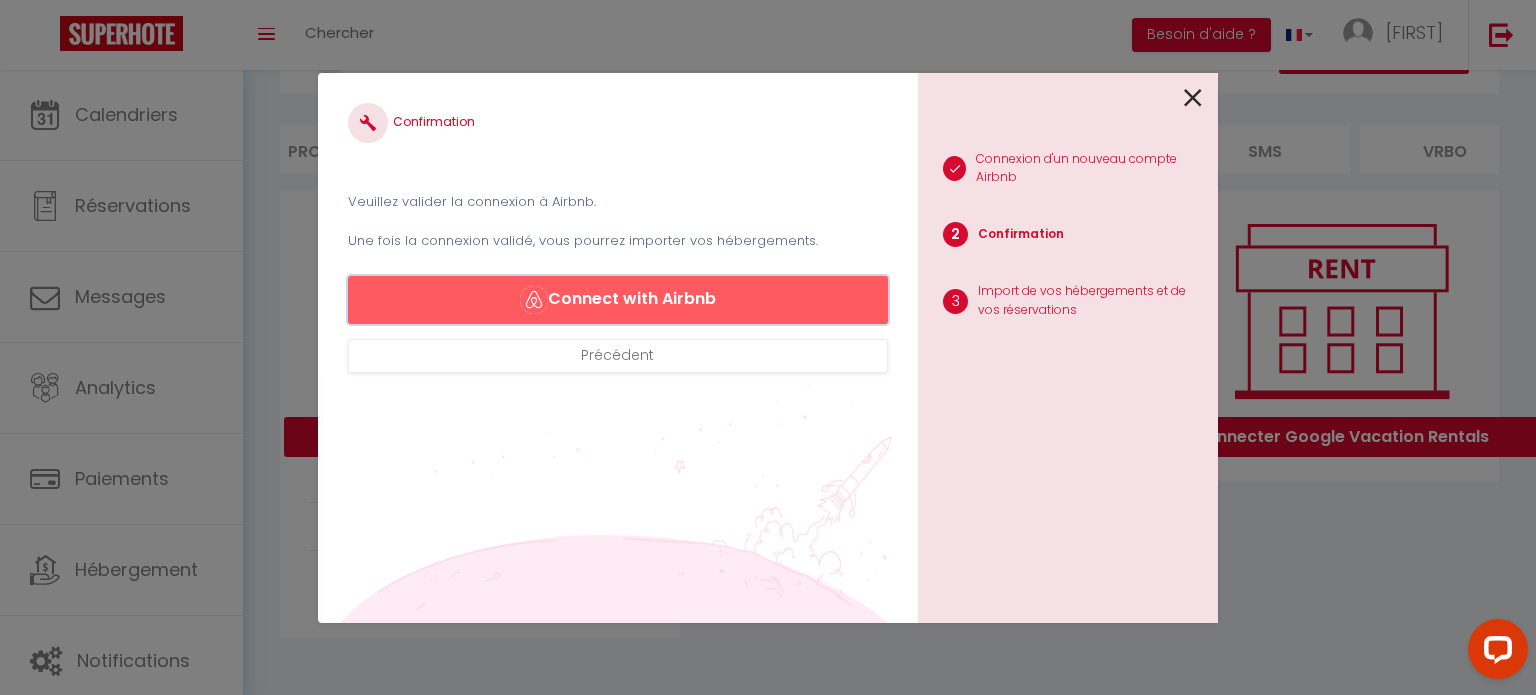 click on "Connect with Airbnb" at bounding box center [618, 300] 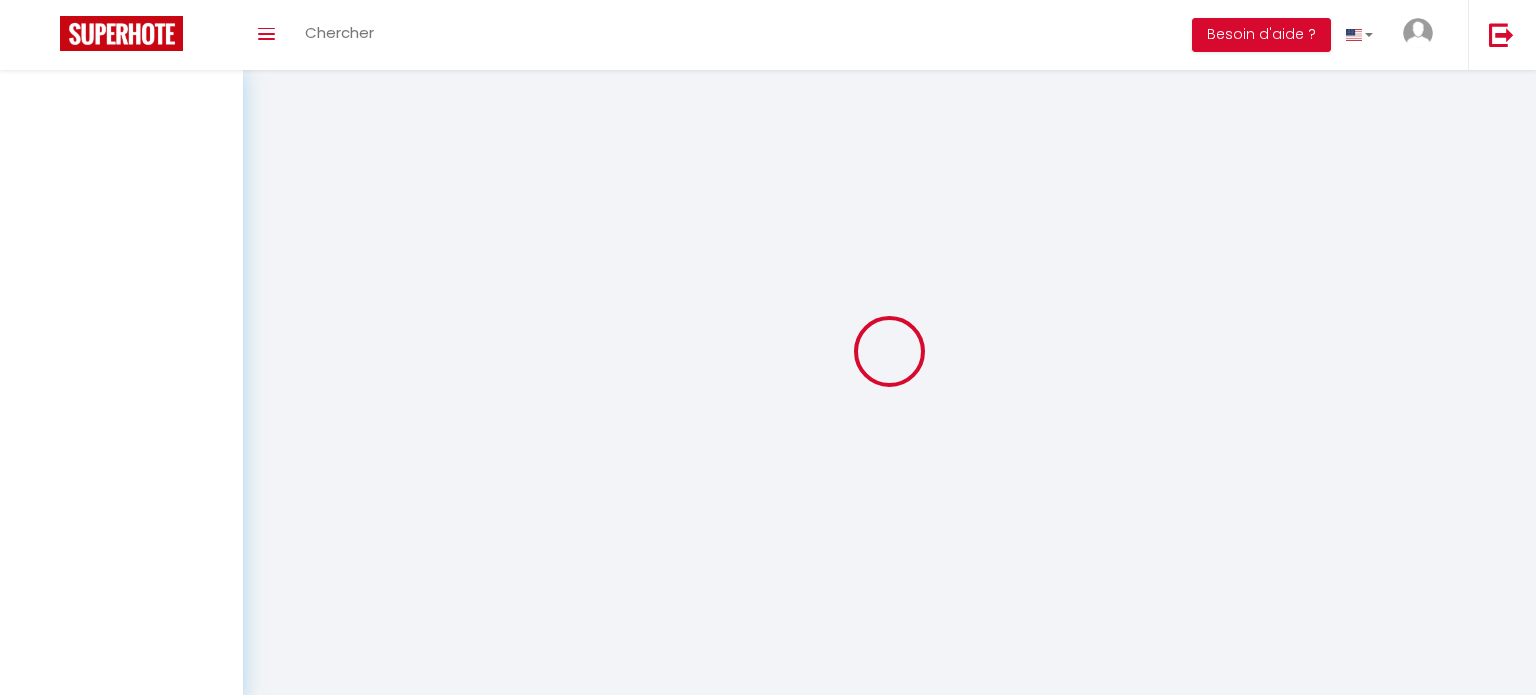 scroll, scrollTop: 0, scrollLeft: 0, axis: both 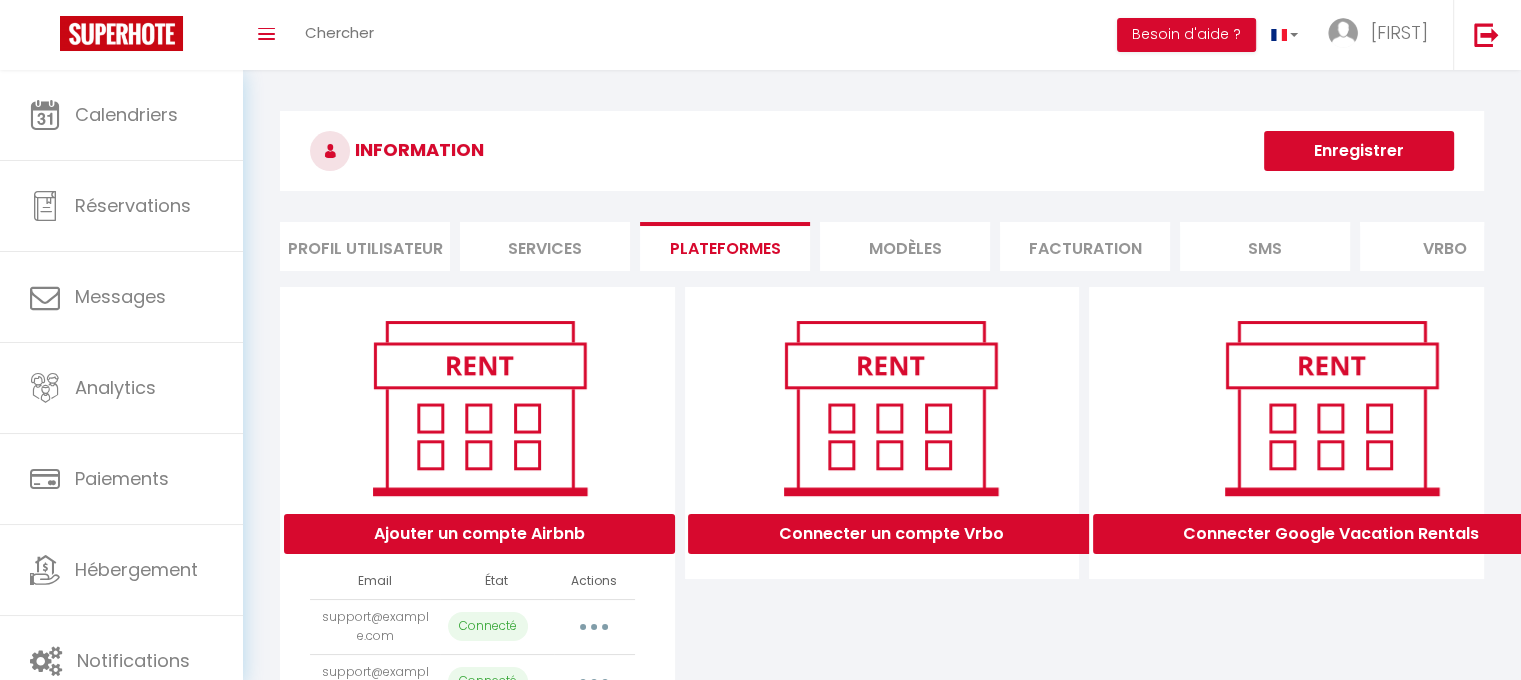 select 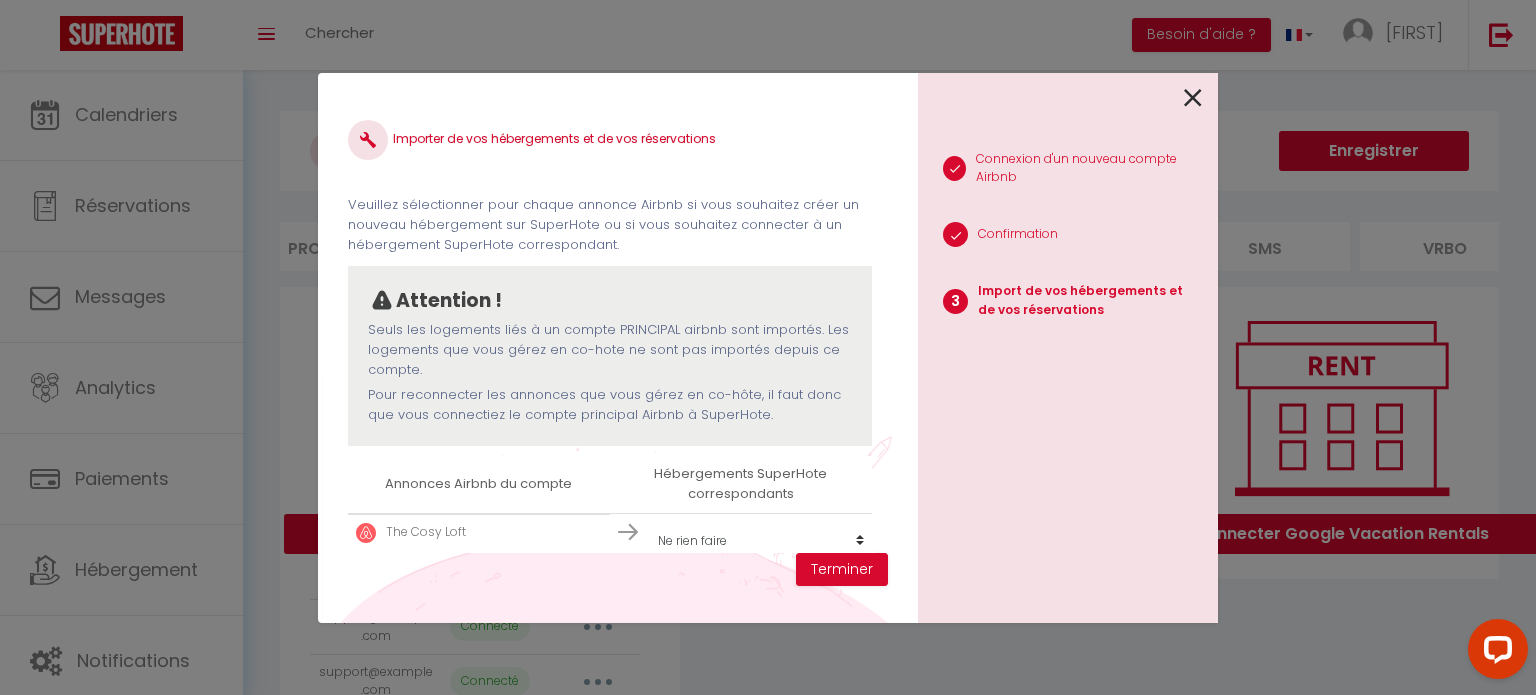 scroll, scrollTop: 0, scrollLeft: 0, axis: both 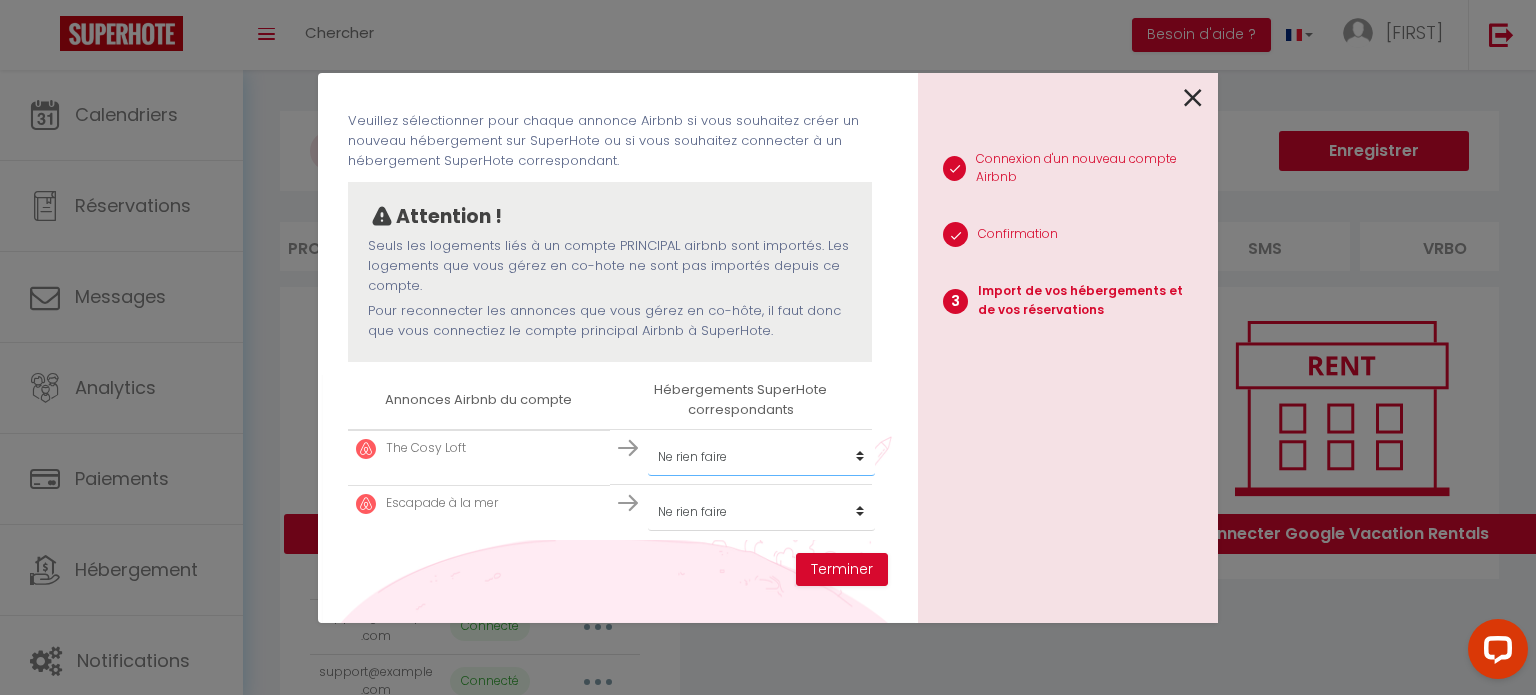 click on "Créer un nouveau hébergement
Ne rien faire
Maison Baptiste
Escapade à la mer
Maison Lison
The Cosy Loft" at bounding box center [761, 457] 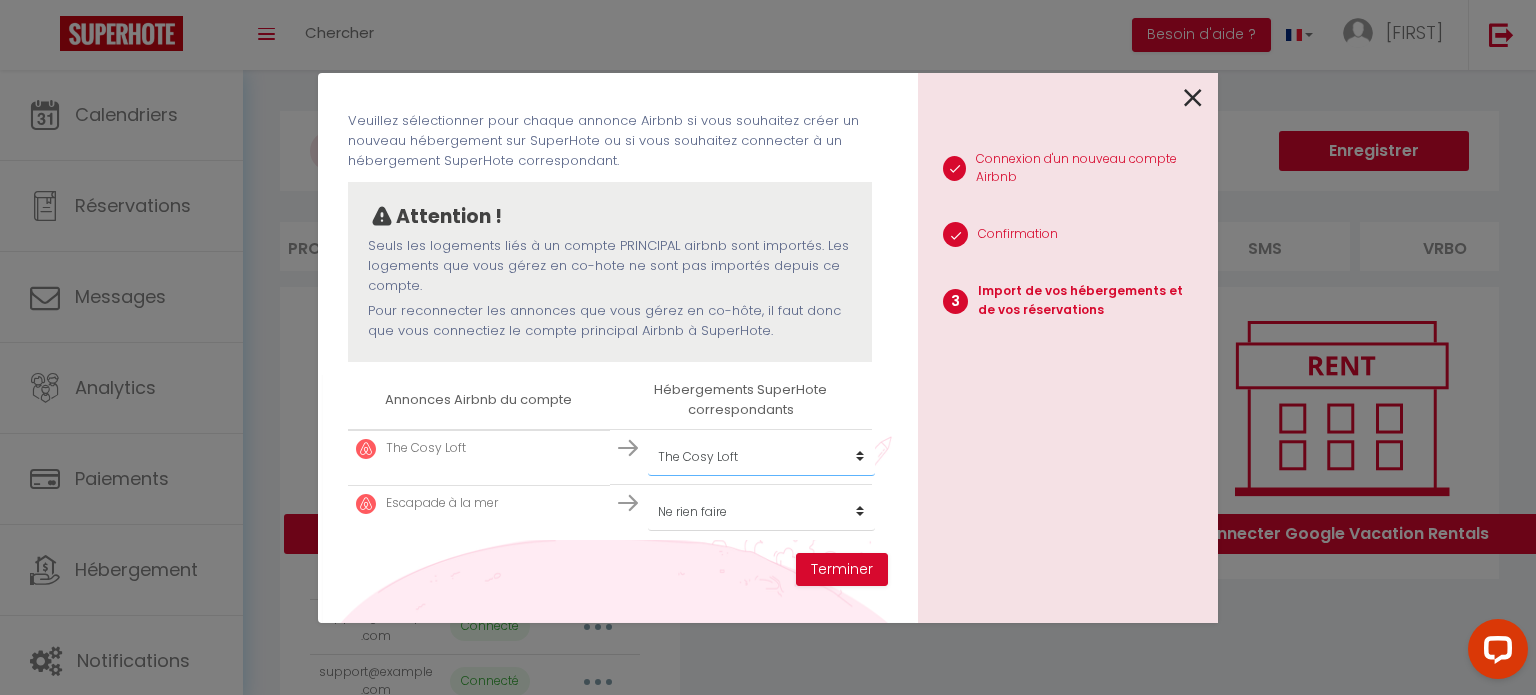 click on "Créer un nouveau hébergement
Ne rien faire
Maison Baptiste
Escapade à la mer
Maison Lison
The Cosy Loft" at bounding box center (761, 457) 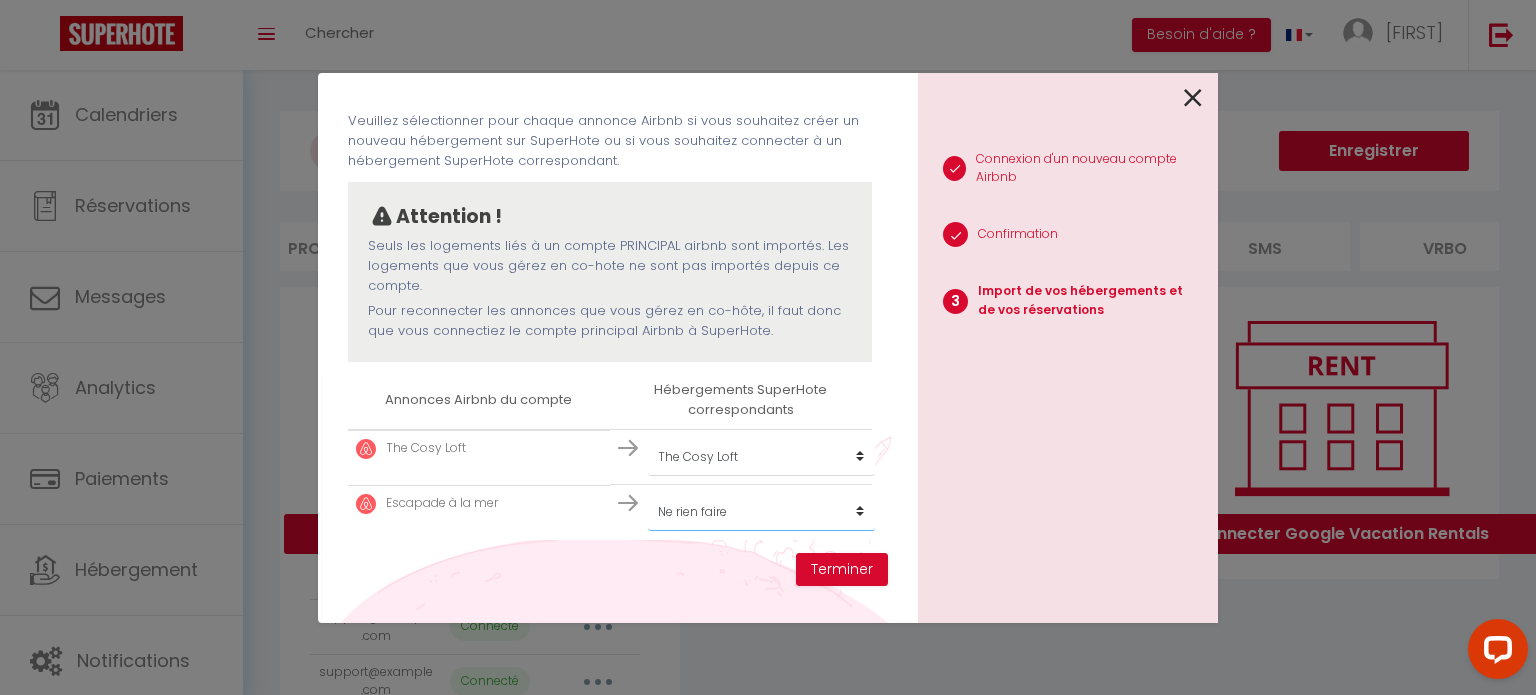 click on "Créer un nouveau hébergement
Ne rien faire
Maison Baptiste
Escapade à la mer
Maison Lison
The Cosy Loft" at bounding box center [761, 457] 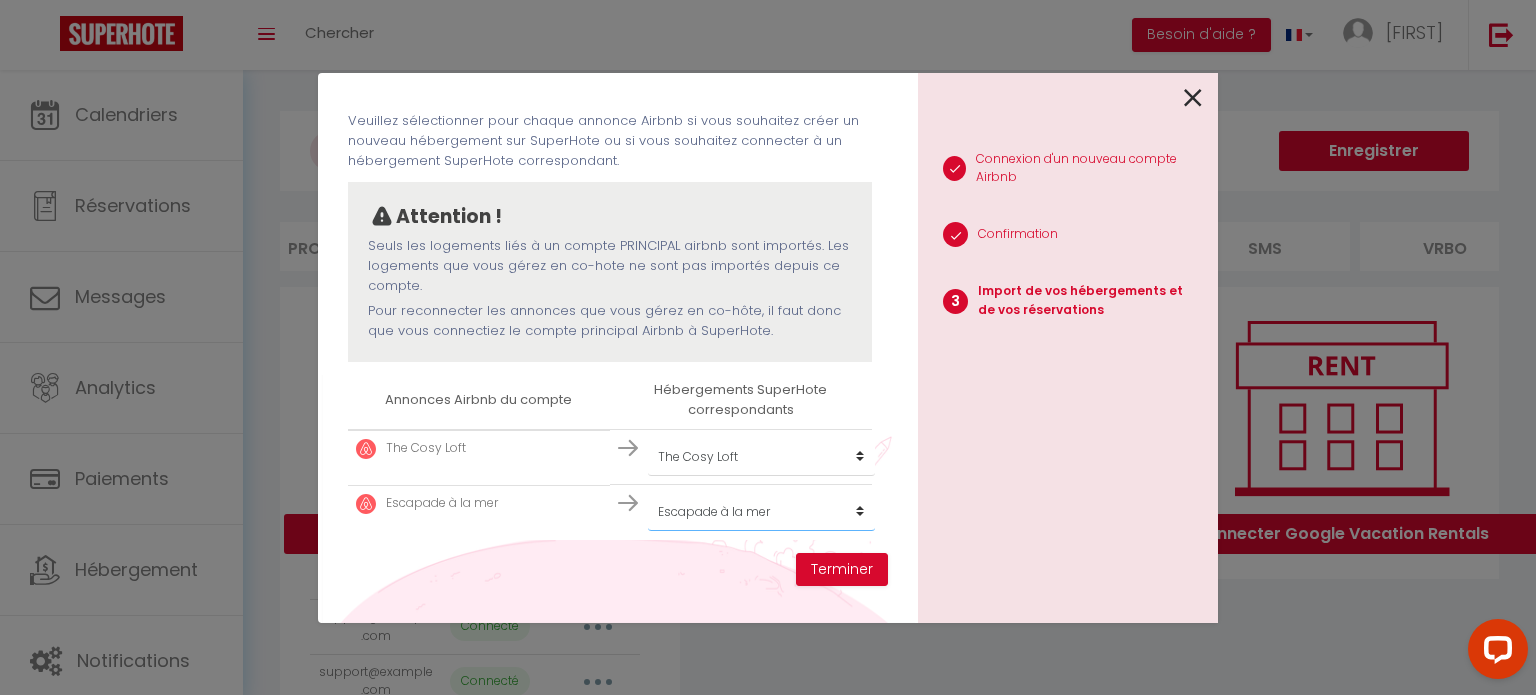 click on "Créer un nouveau hébergement
Ne rien faire
Maison Baptiste
Escapade à la mer
Maison Lison
The Cosy Loft" at bounding box center [761, 457] 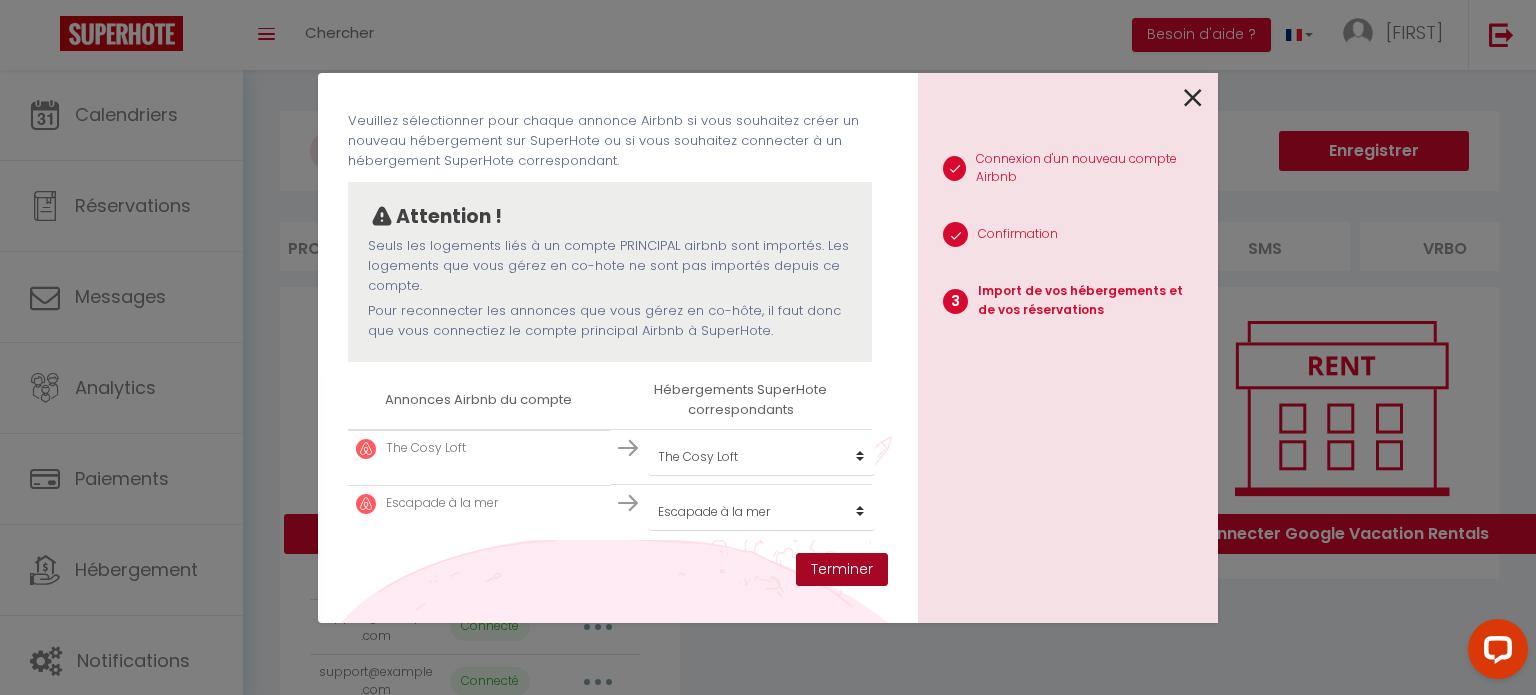 click on "Terminer" at bounding box center (842, 570) 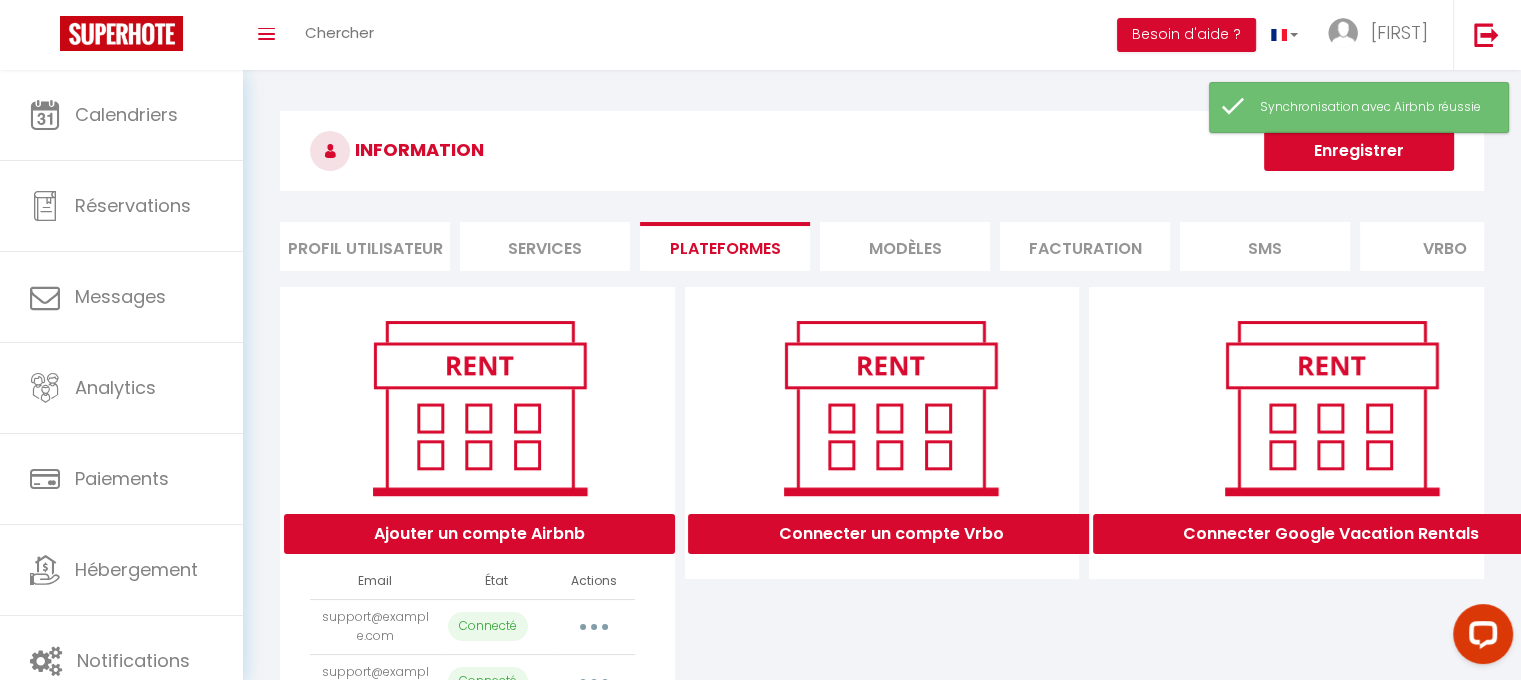 scroll, scrollTop: 139, scrollLeft: 0, axis: vertical 